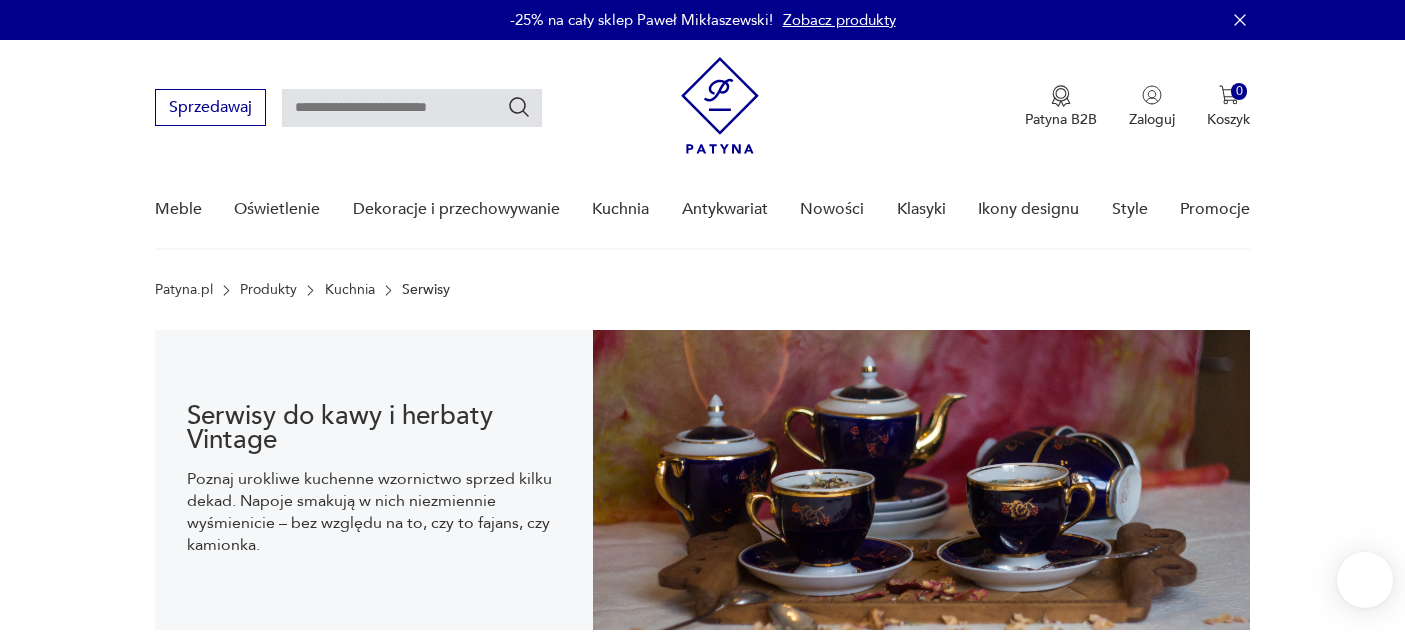 scroll, scrollTop: 140, scrollLeft: 0, axis: vertical 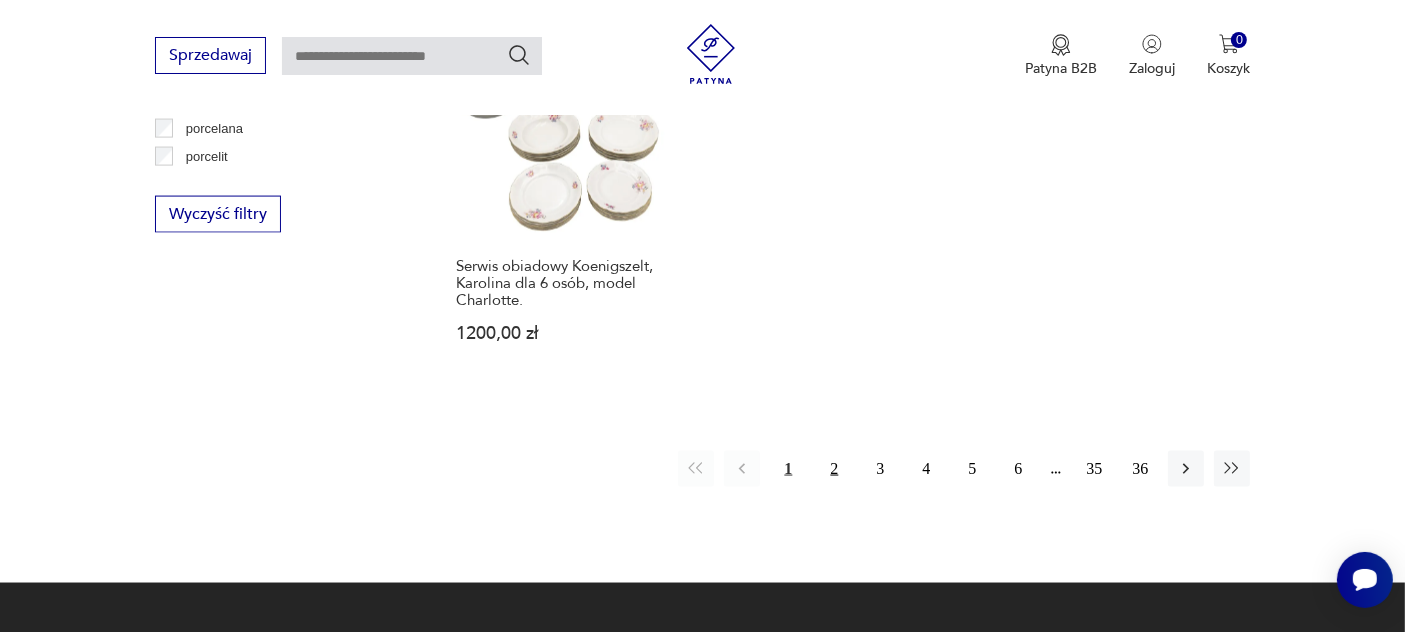 click on "2" at bounding box center (834, 469) 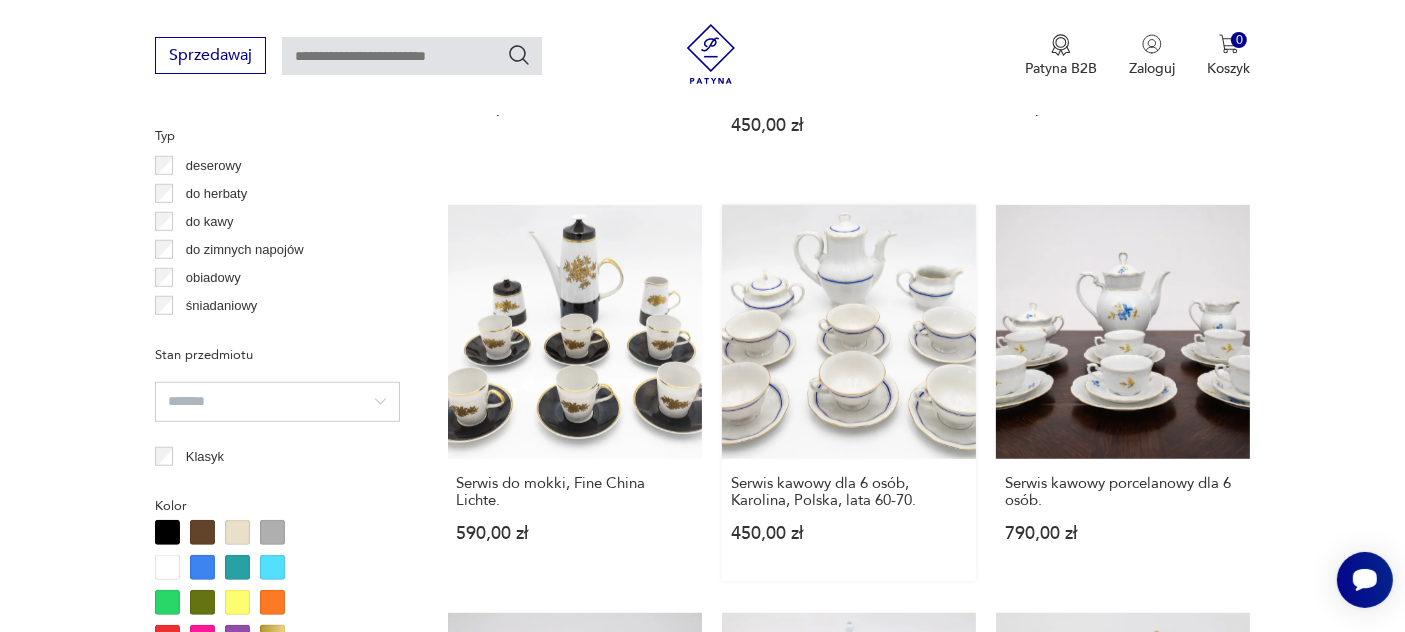 scroll, scrollTop: 1640, scrollLeft: 0, axis: vertical 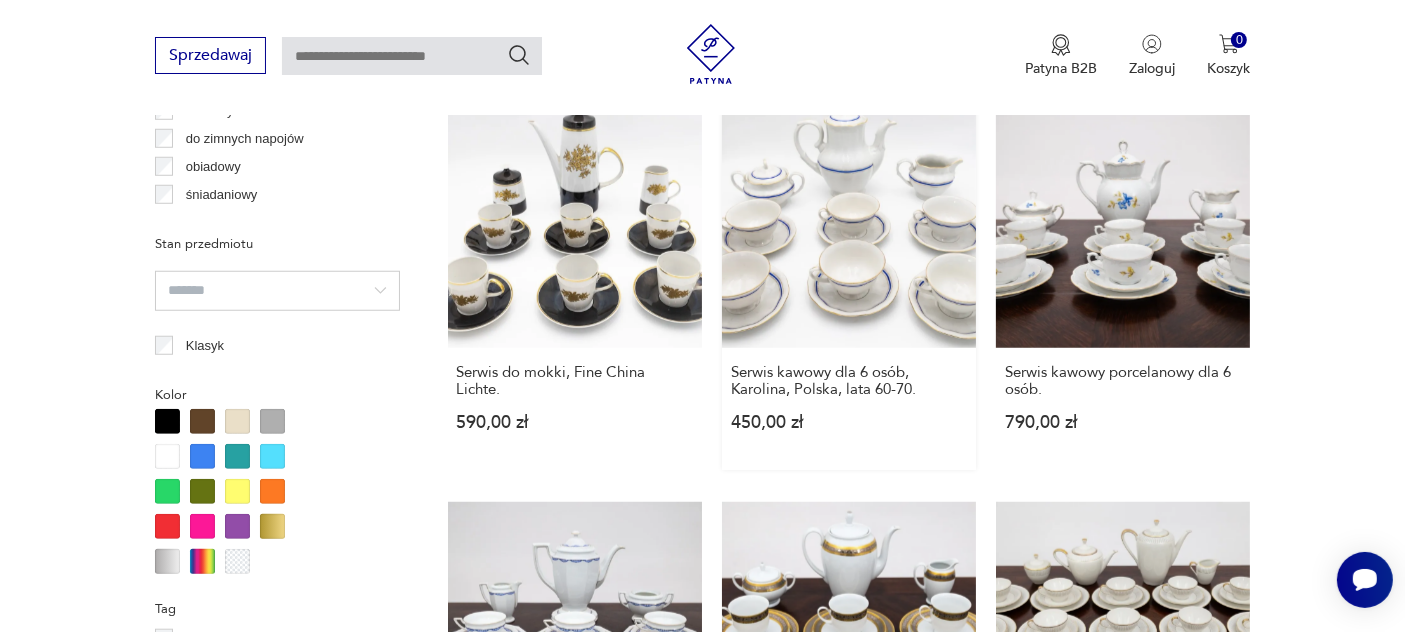 click on "Serwis kawowy dla 6 osób, Karolina, [COUNTRY], lata [YEARS]. 450,00 zł" at bounding box center [849, 282] 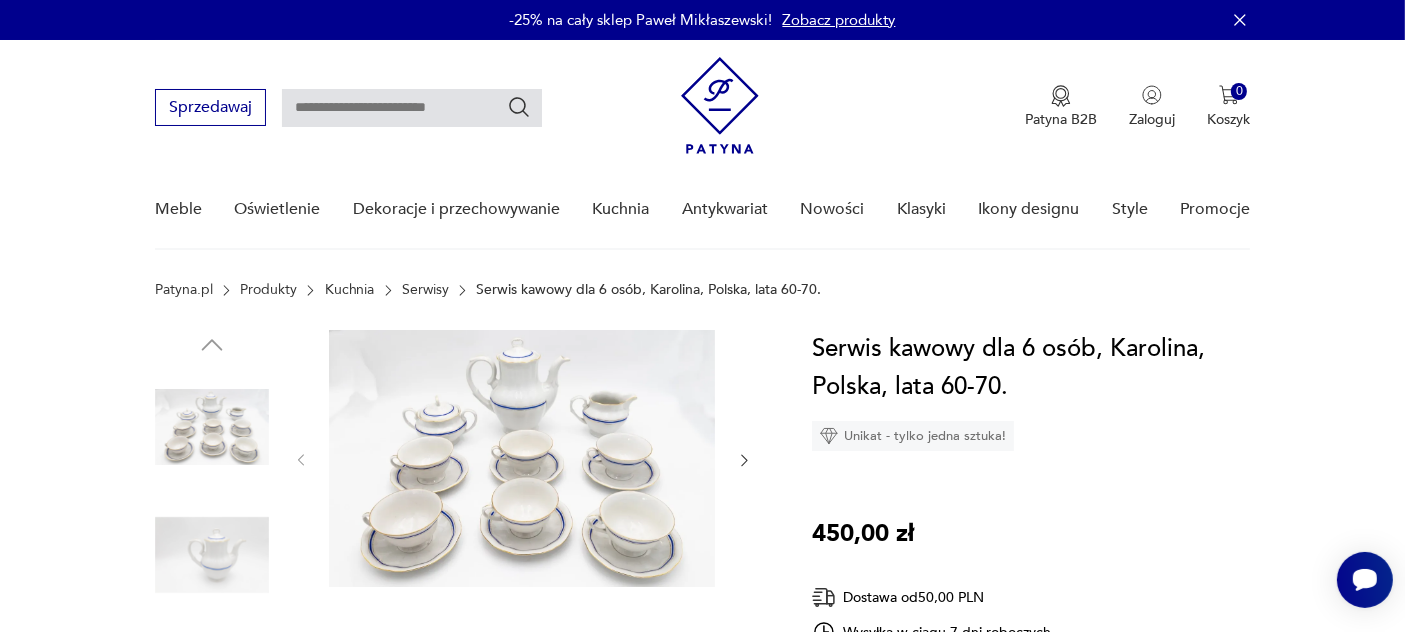 scroll, scrollTop: 111, scrollLeft: 0, axis: vertical 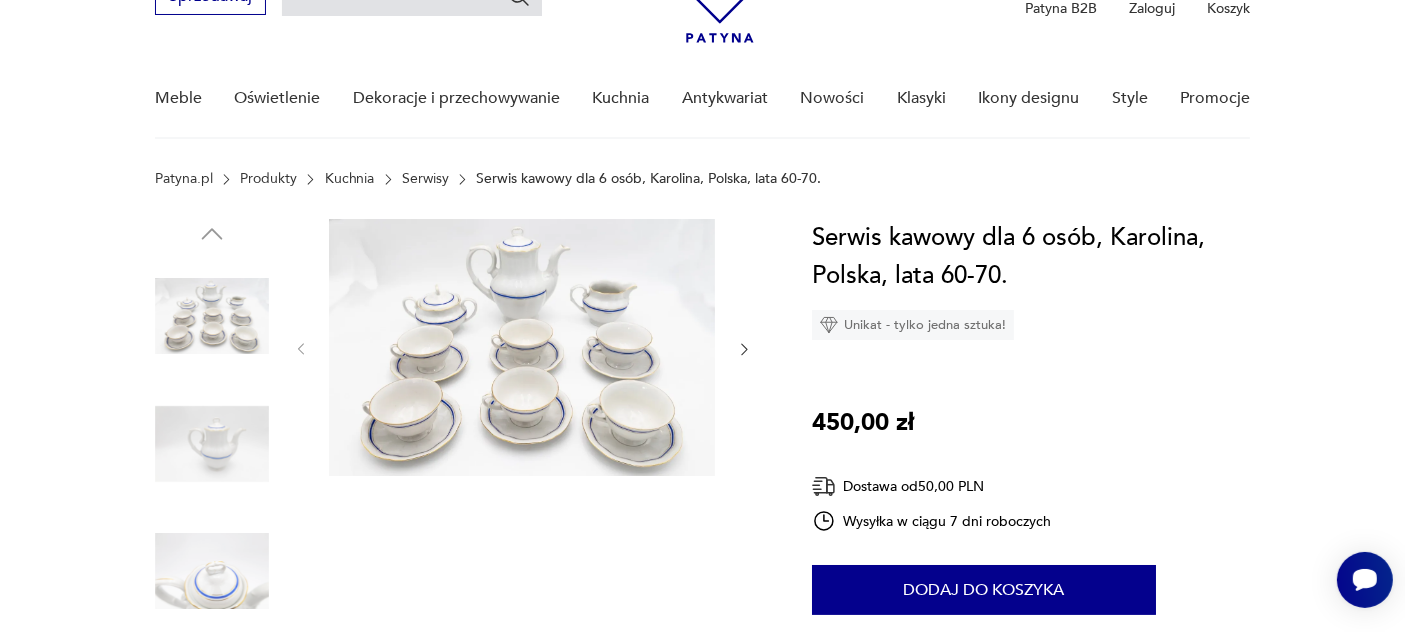click at bounding box center [522, 347] 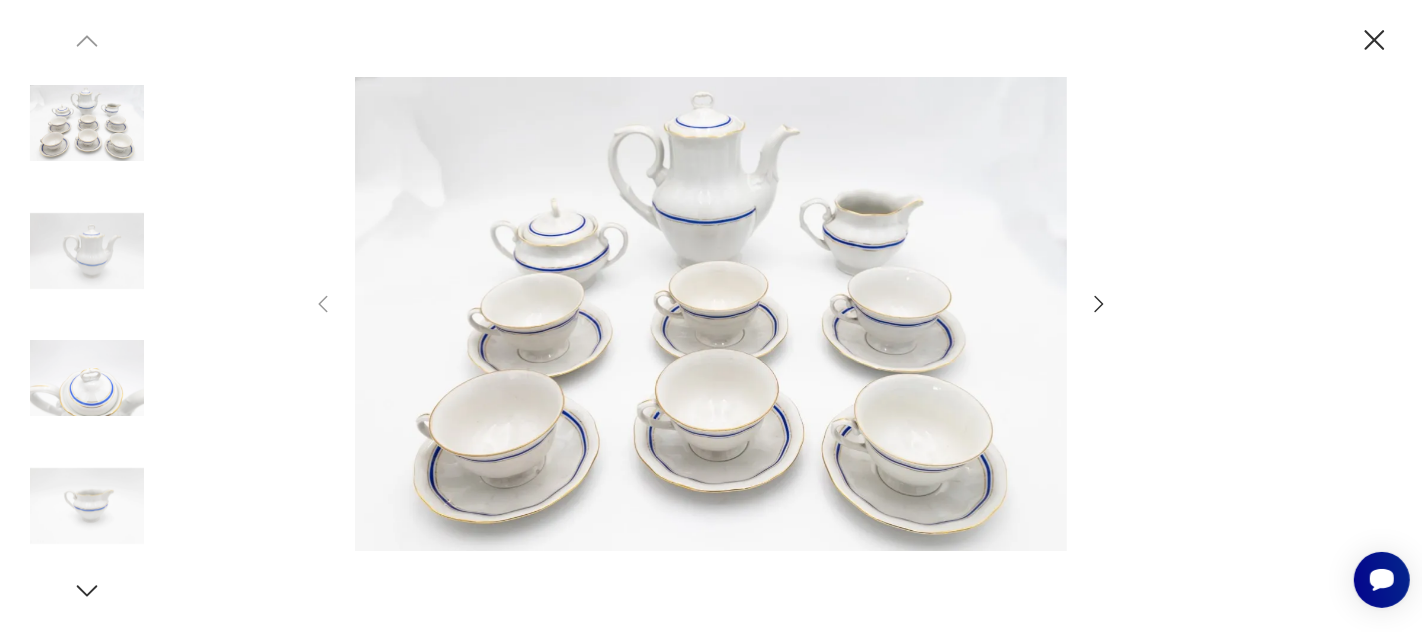 click 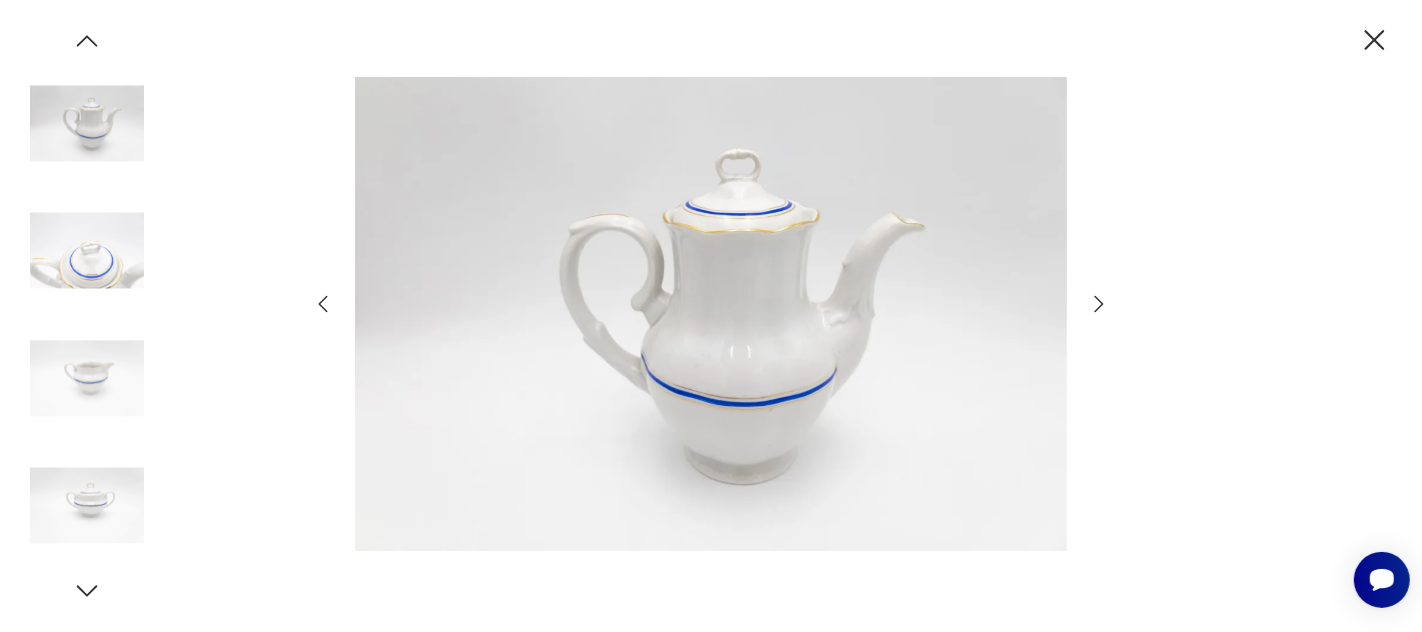 click 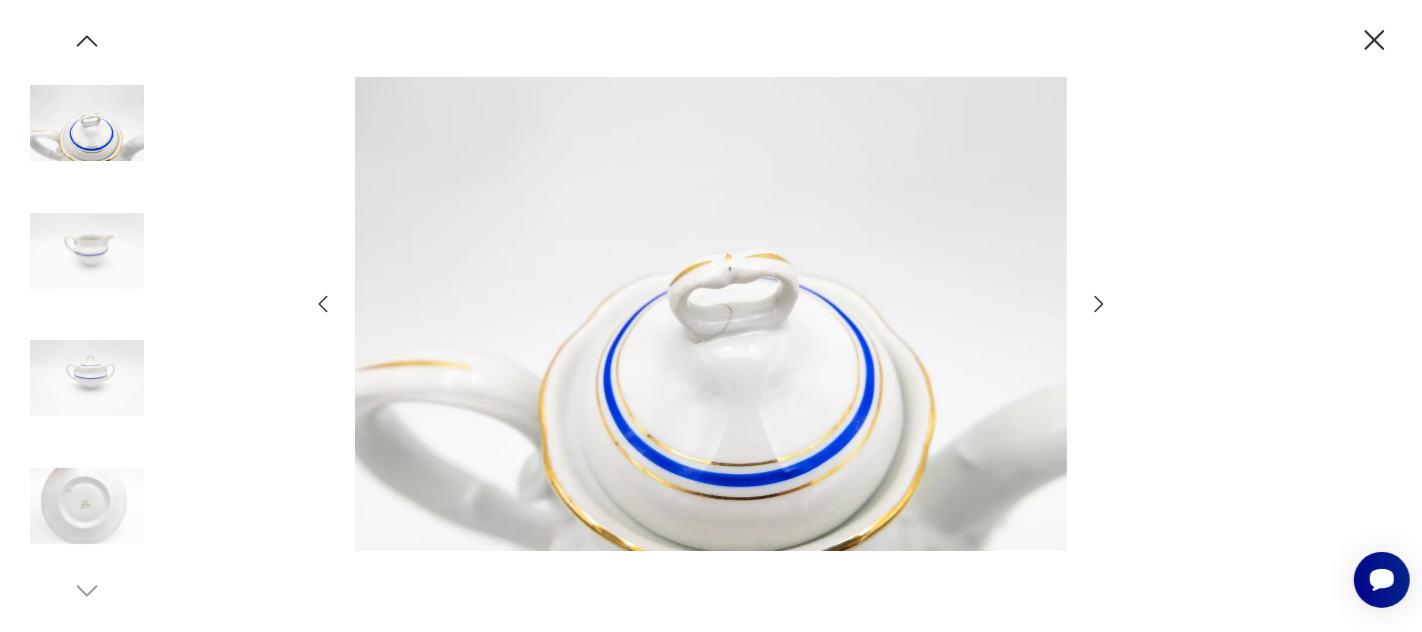 click 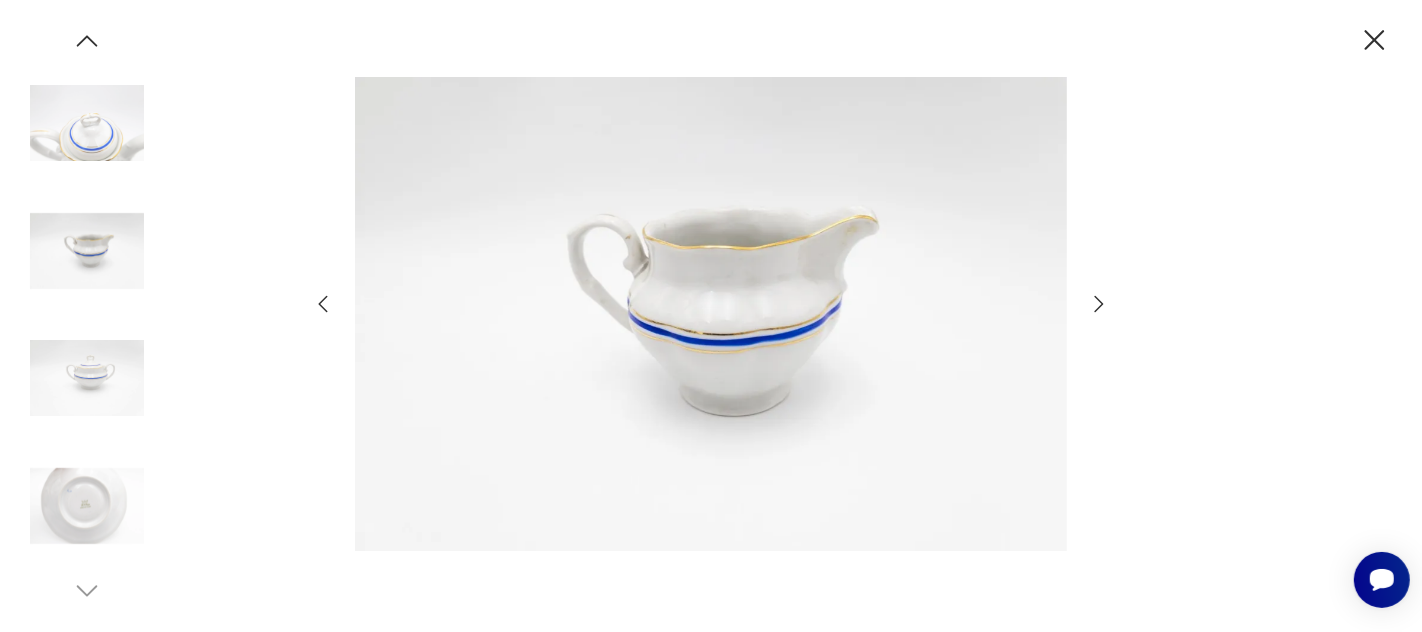 click 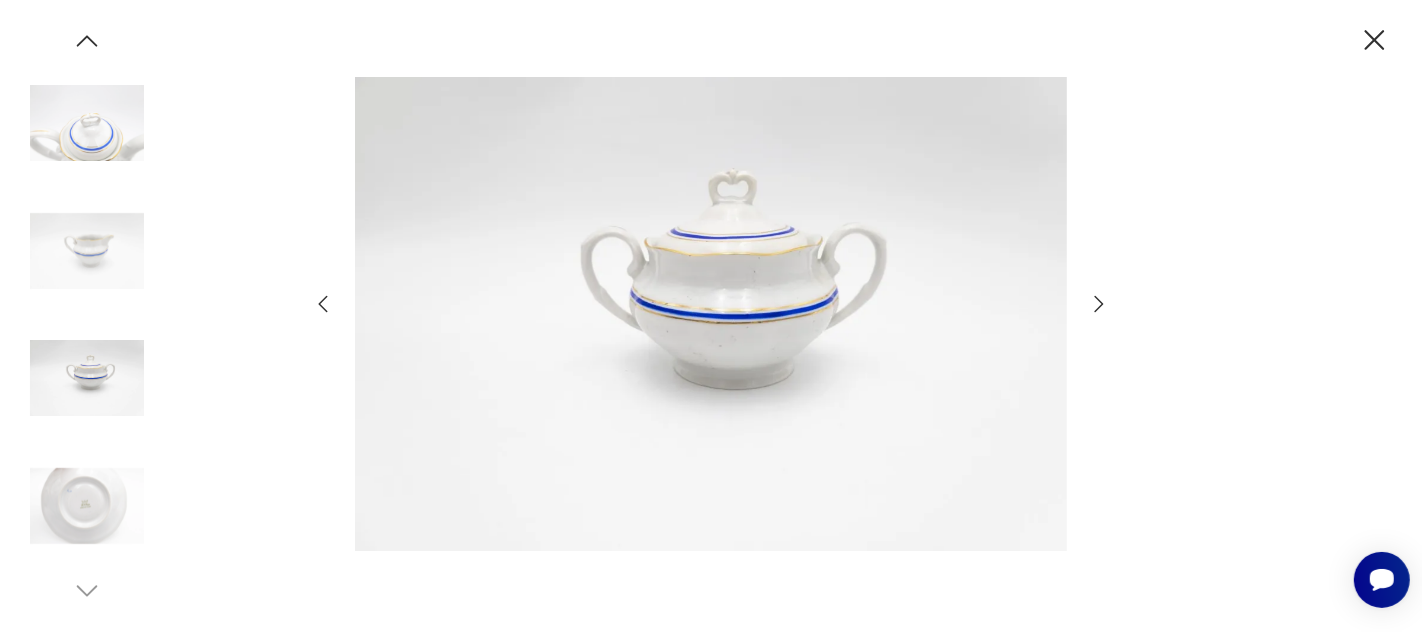 click 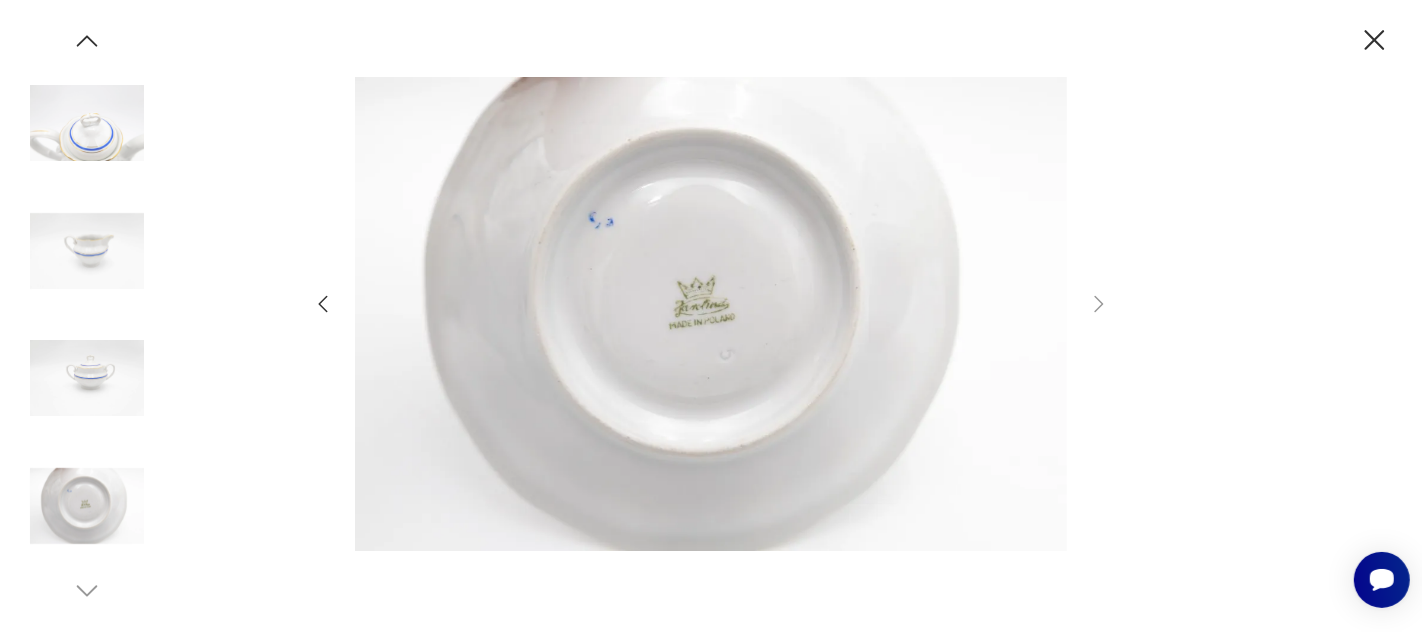 click 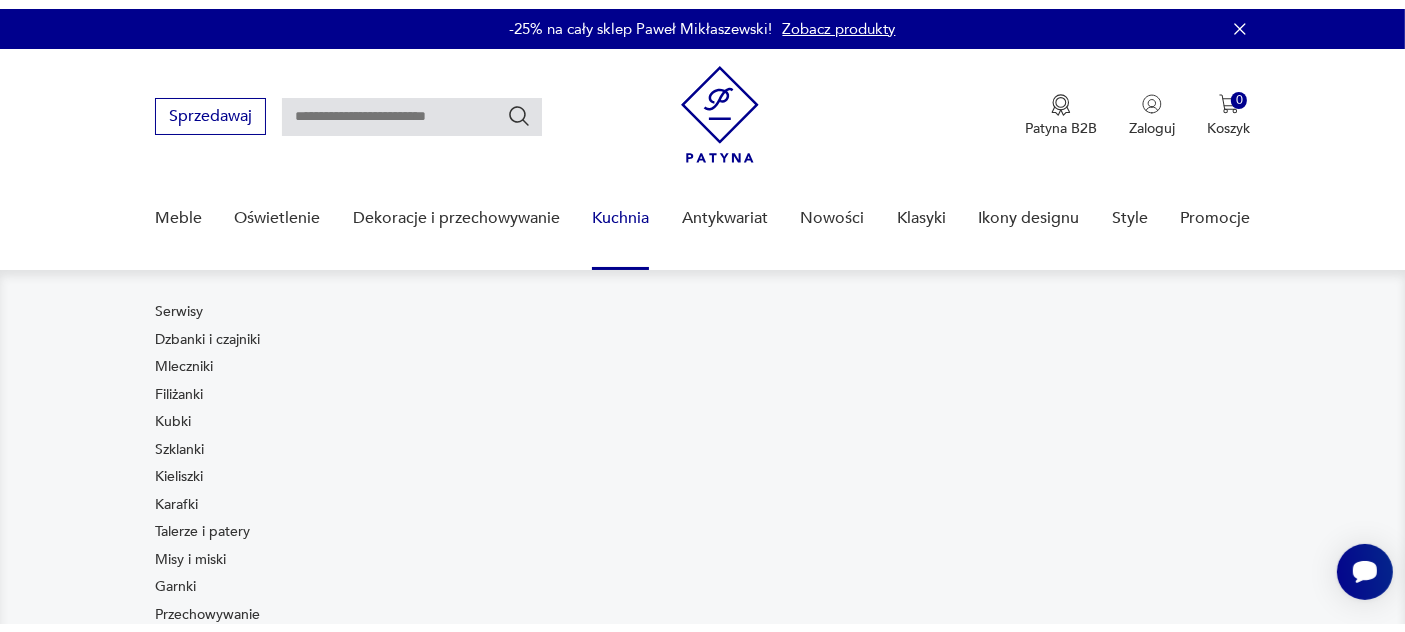 scroll, scrollTop: 111, scrollLeft: 0, axis: vertical 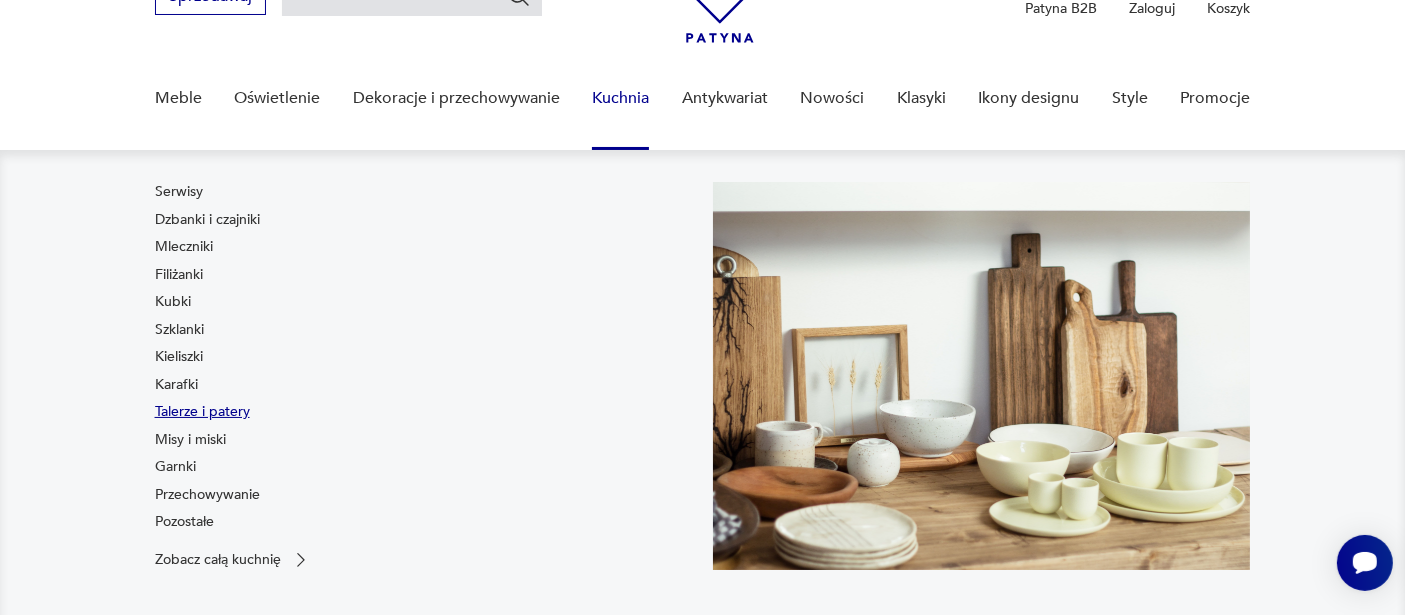 click on "Talerze i patery" at bounding box center [202, 412] 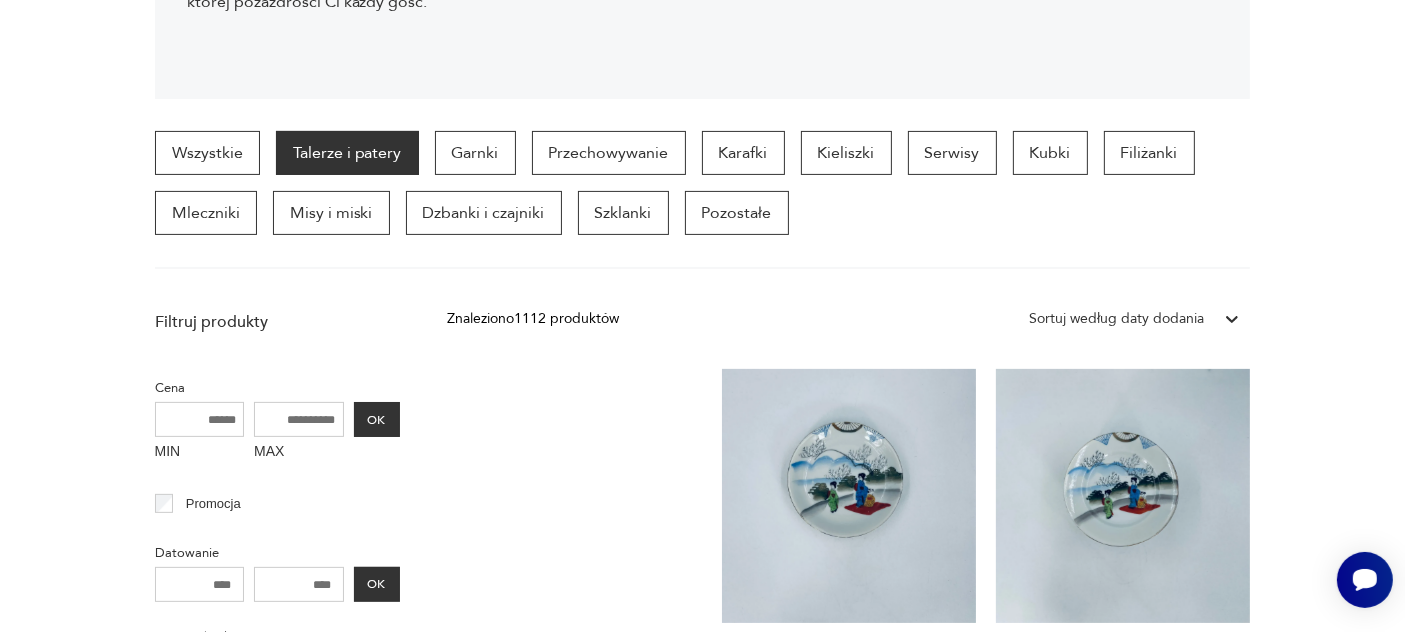 scroll, scrollTop: 0, scrollLeft: 0, axis: both 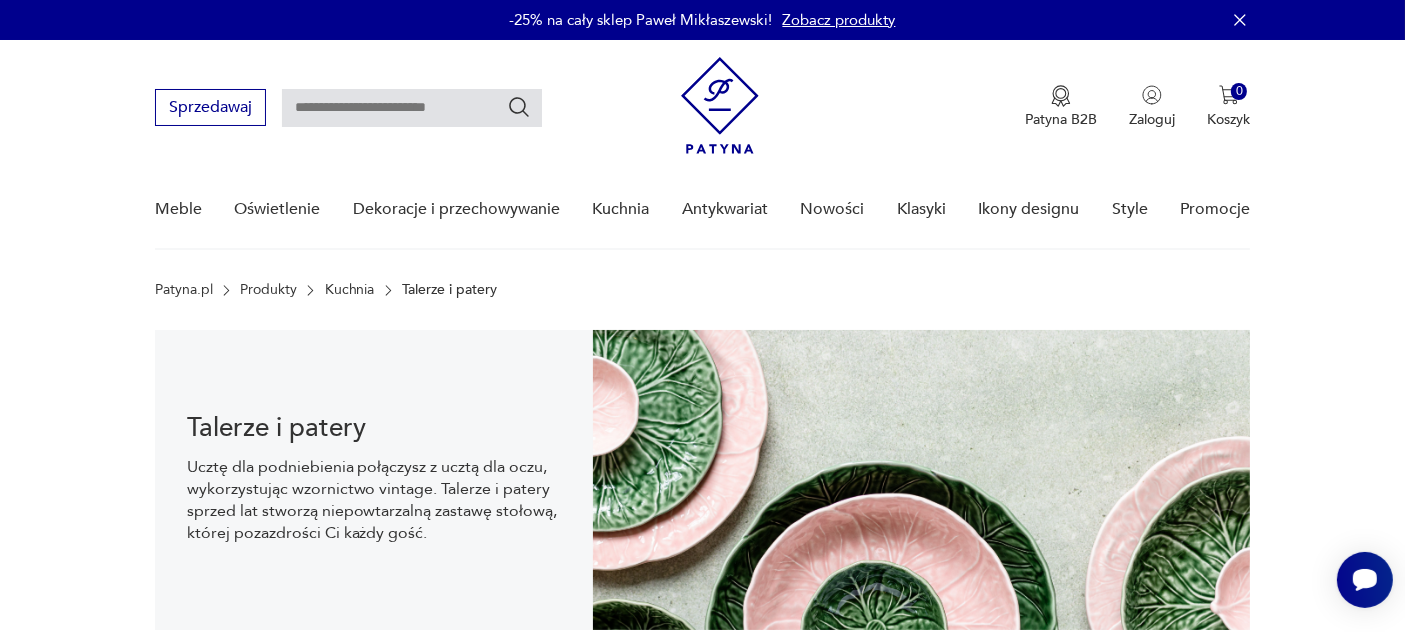 click at bounding box center (412, 108) 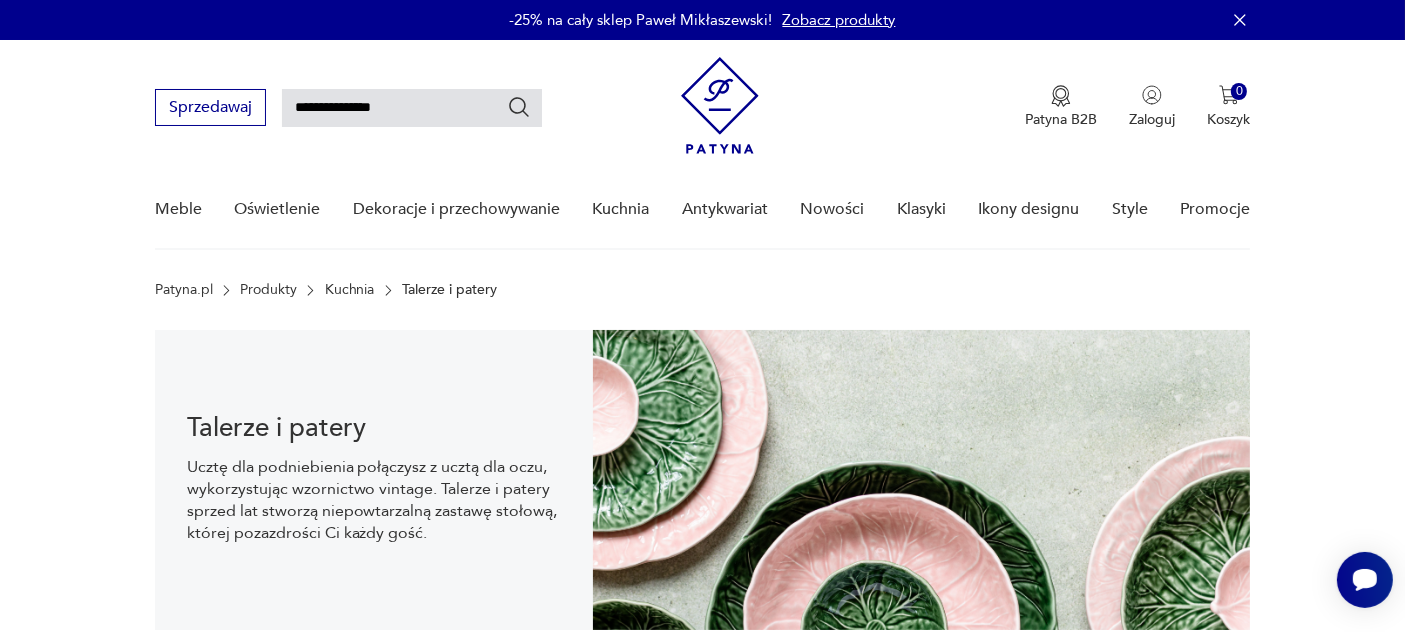 type on "**********" 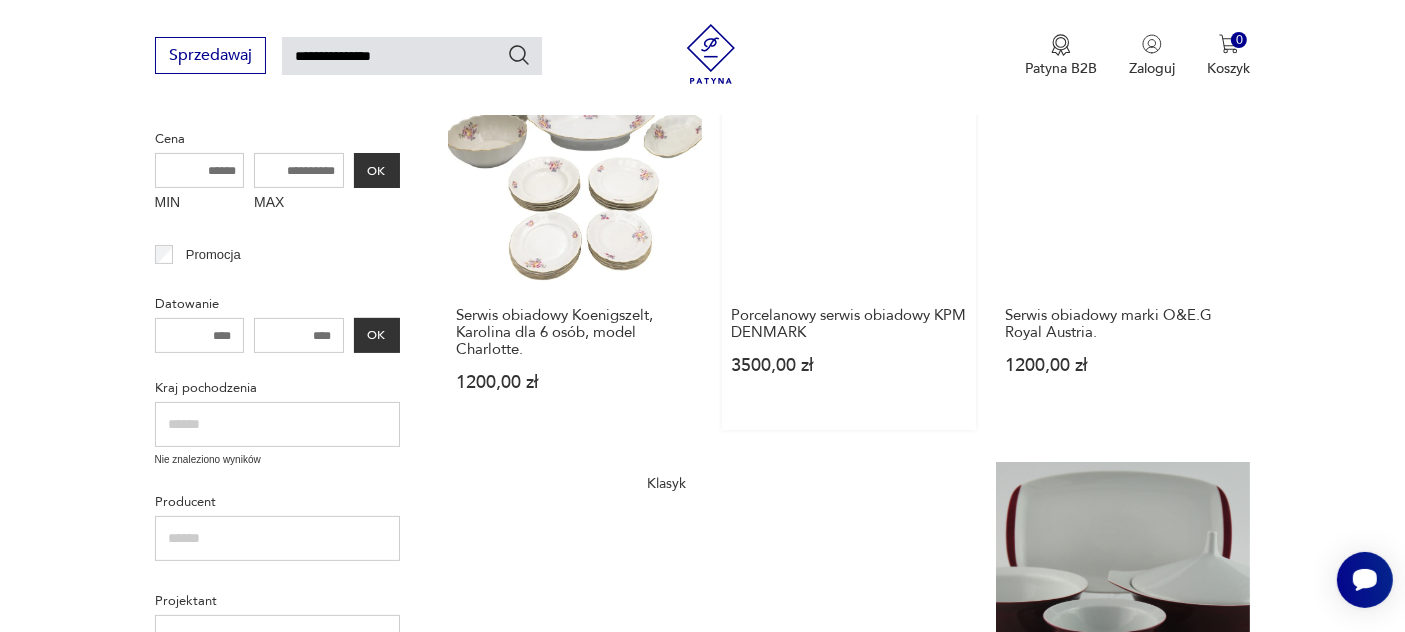scroll, scrollTop: 292, scrollLeft: 0, axis: vertical 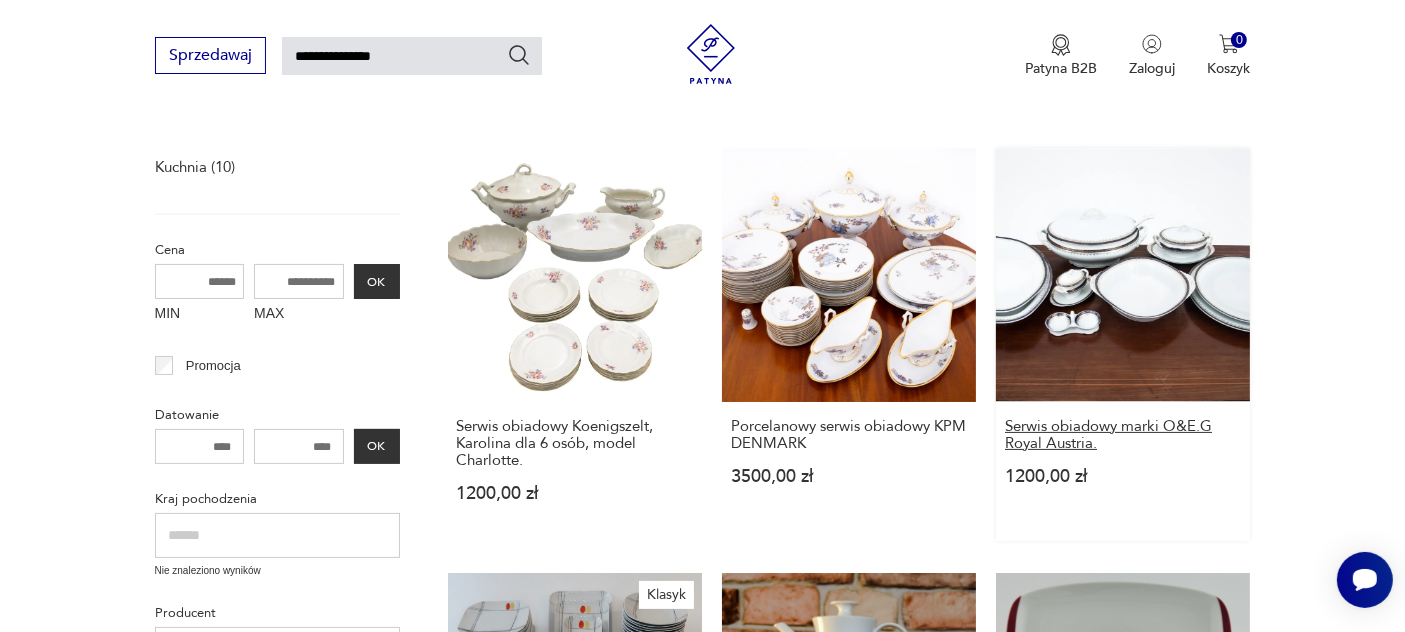 click on "Serwis obiadowy marki O&E.G Royal Austria." at bounding box center [1123, 435] 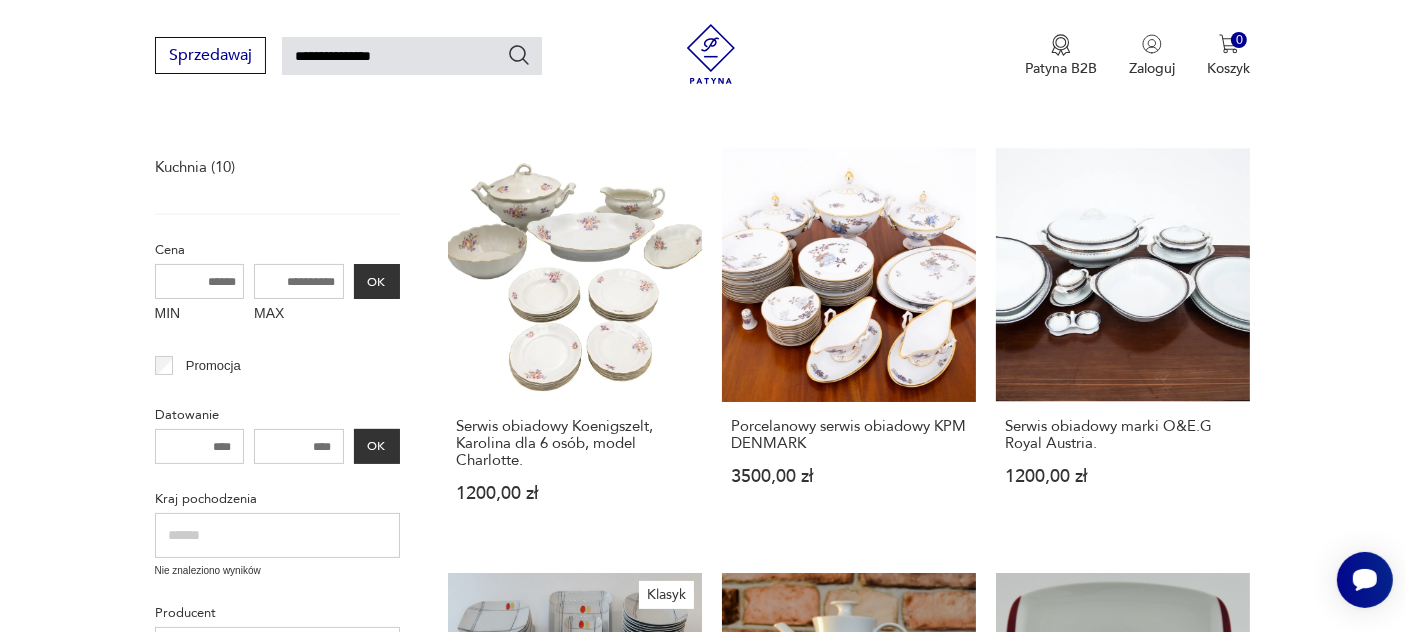 type 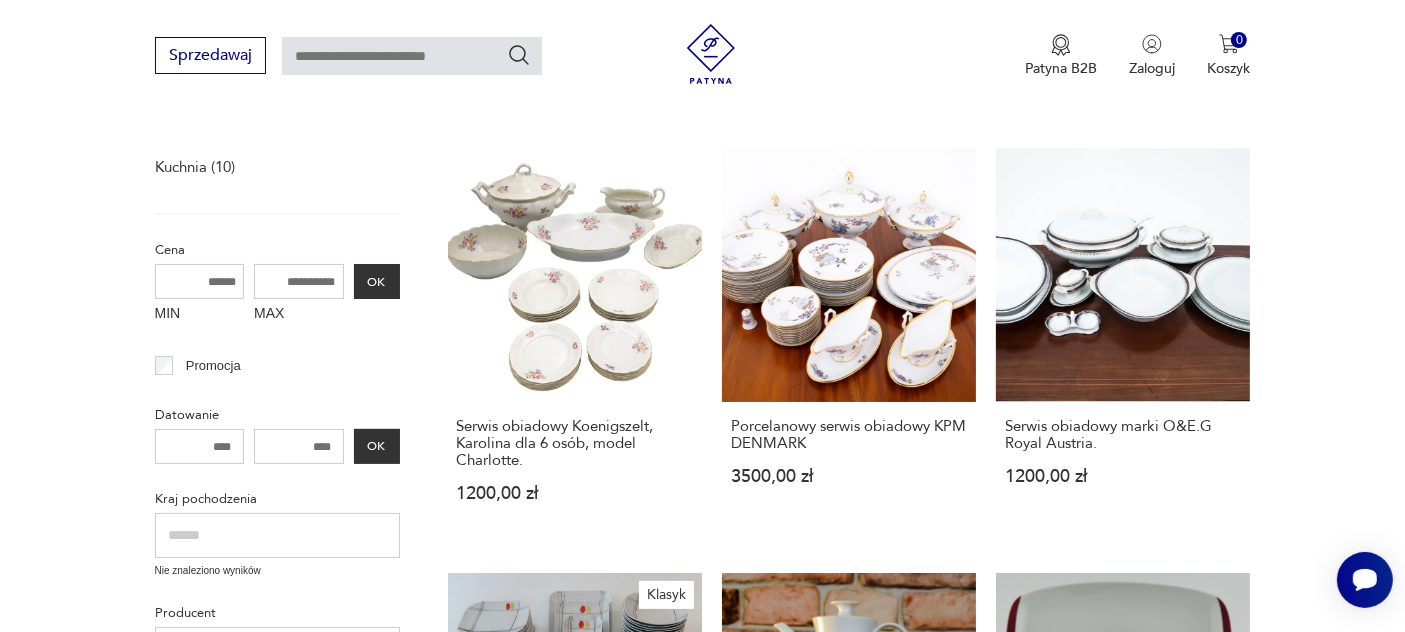scroll, scrollTop: 0, scrollLeft: 0, axis: both 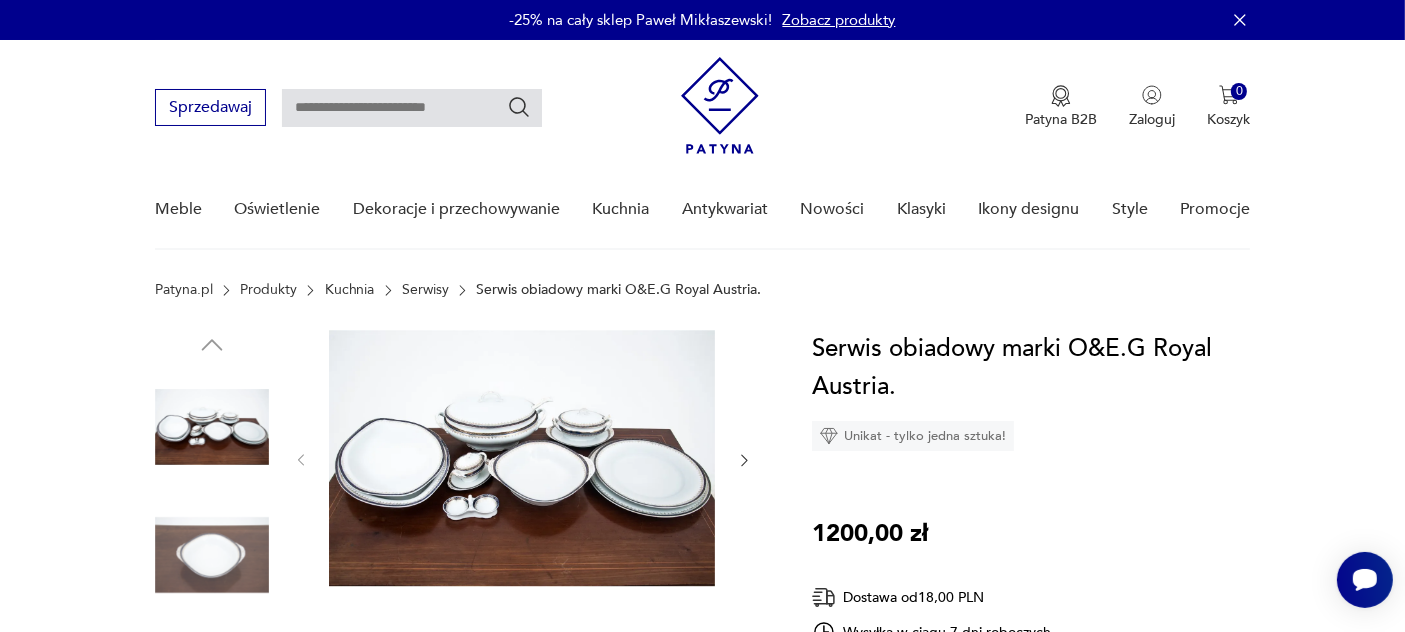 click 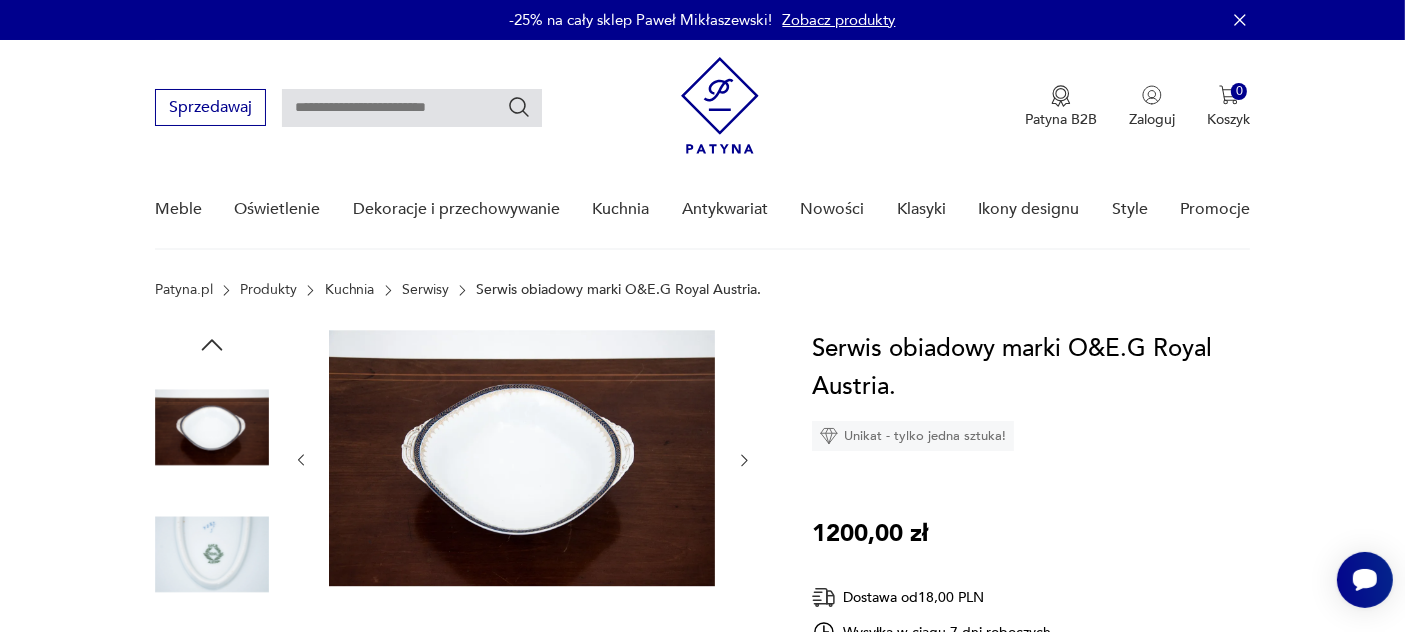 click 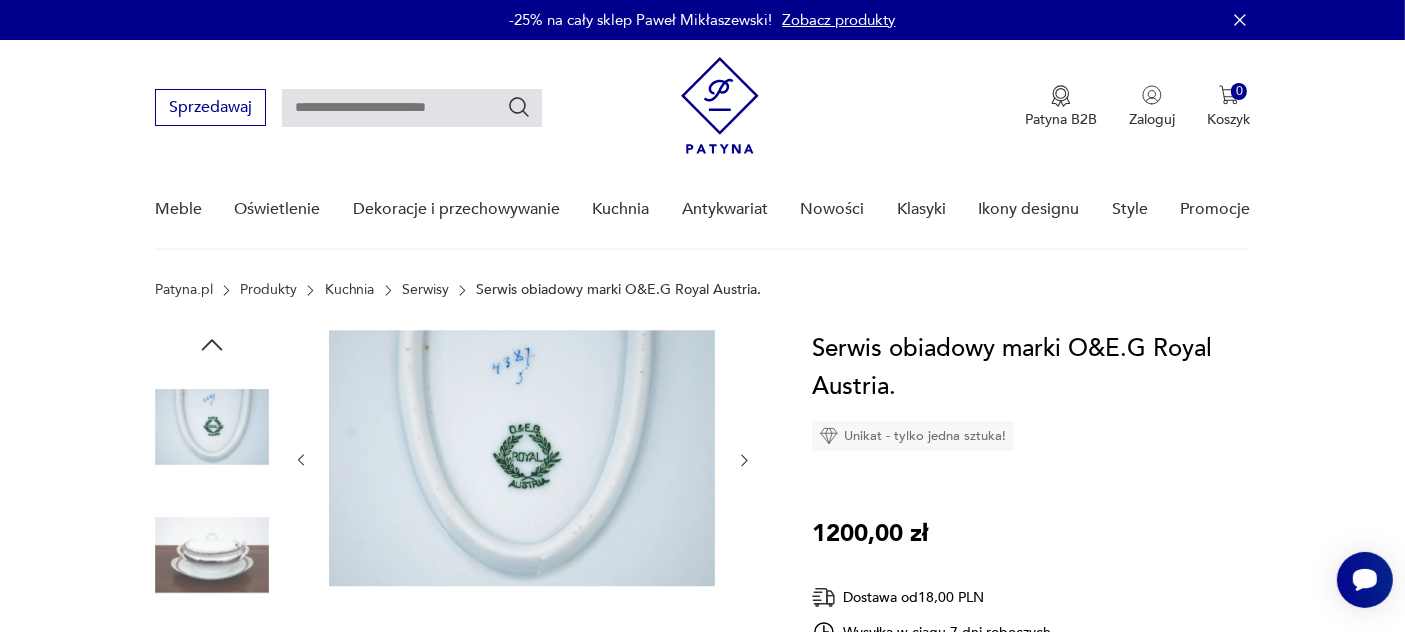 click 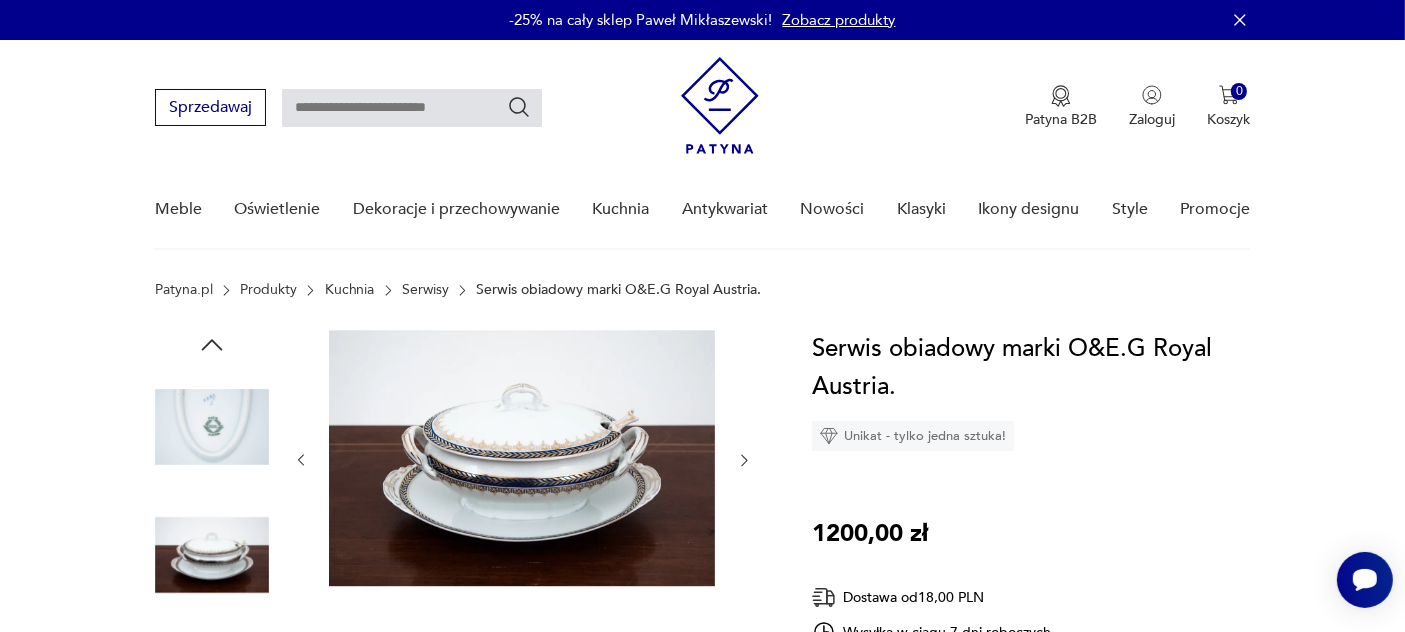 click 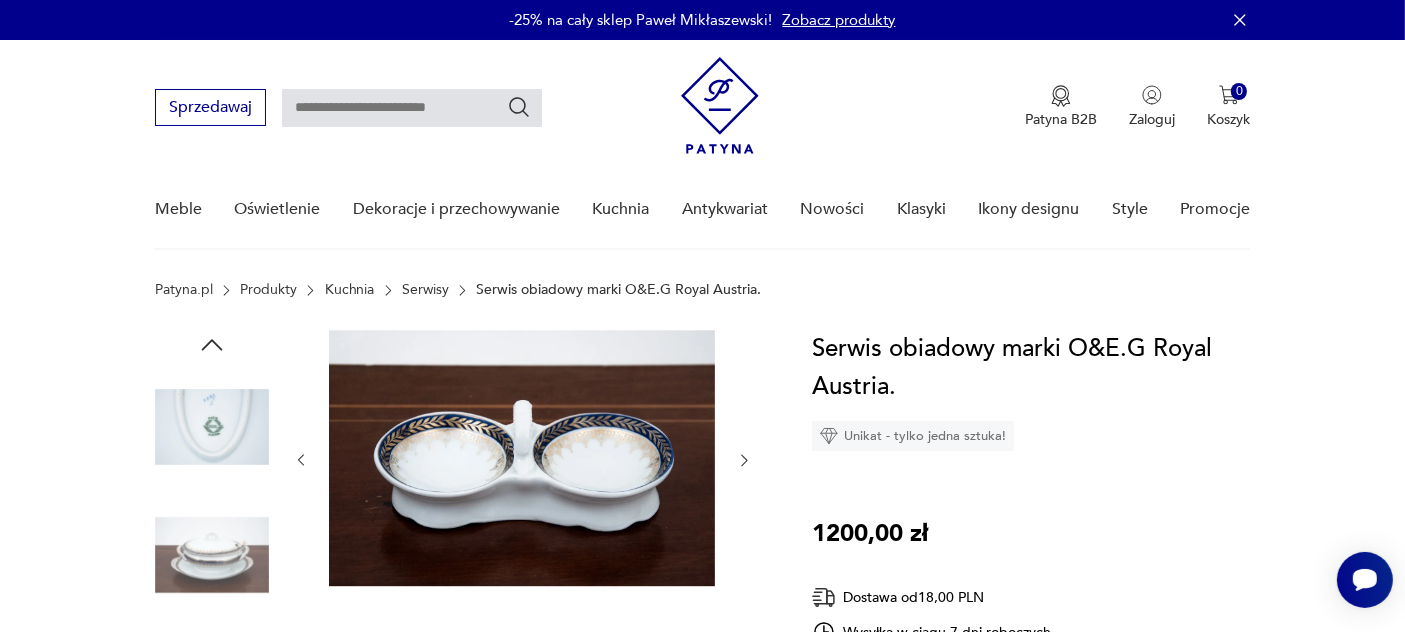 click 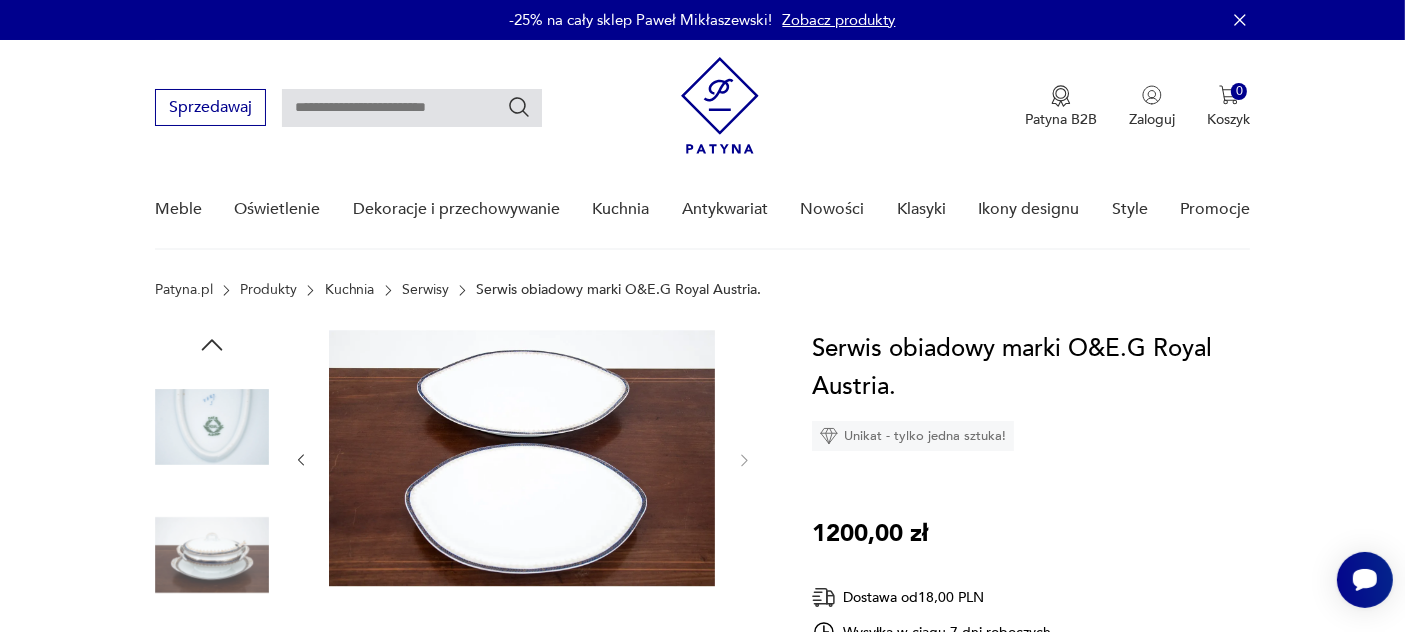 click on "Serwisy" at bounding box center (425, 290) 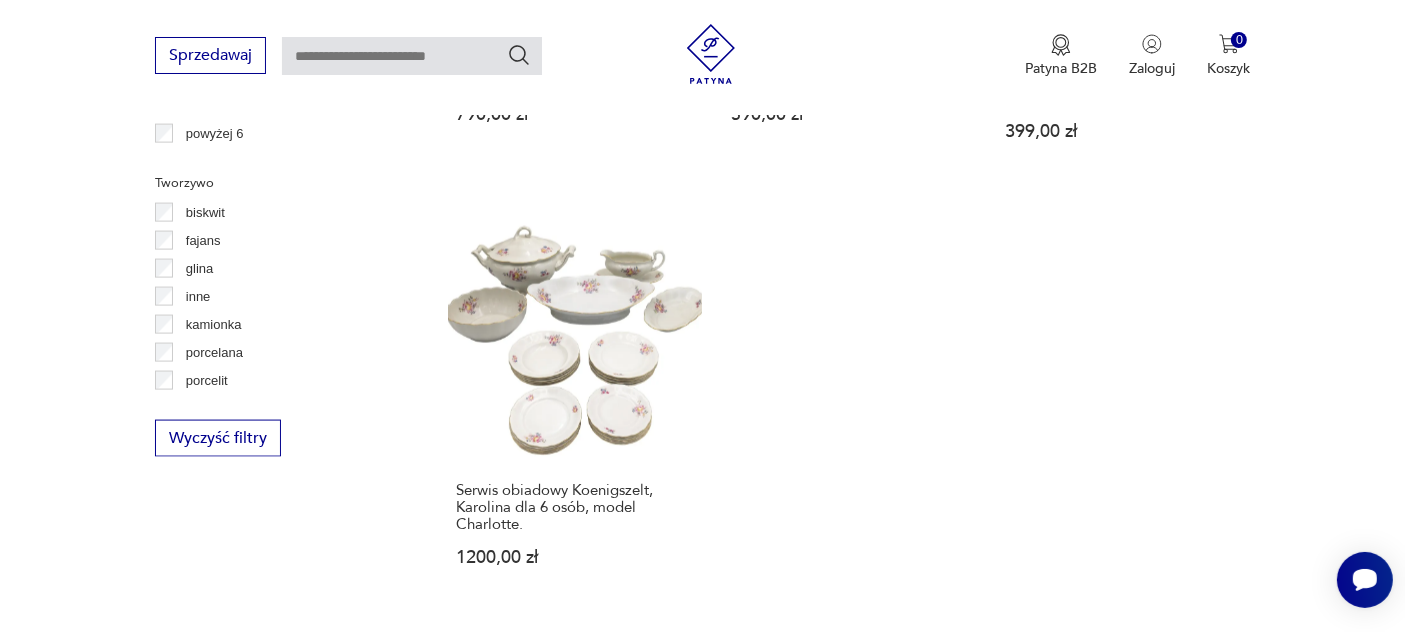 scroll, scrollTop: 3026, scrollLeft: 0, axis: vertical 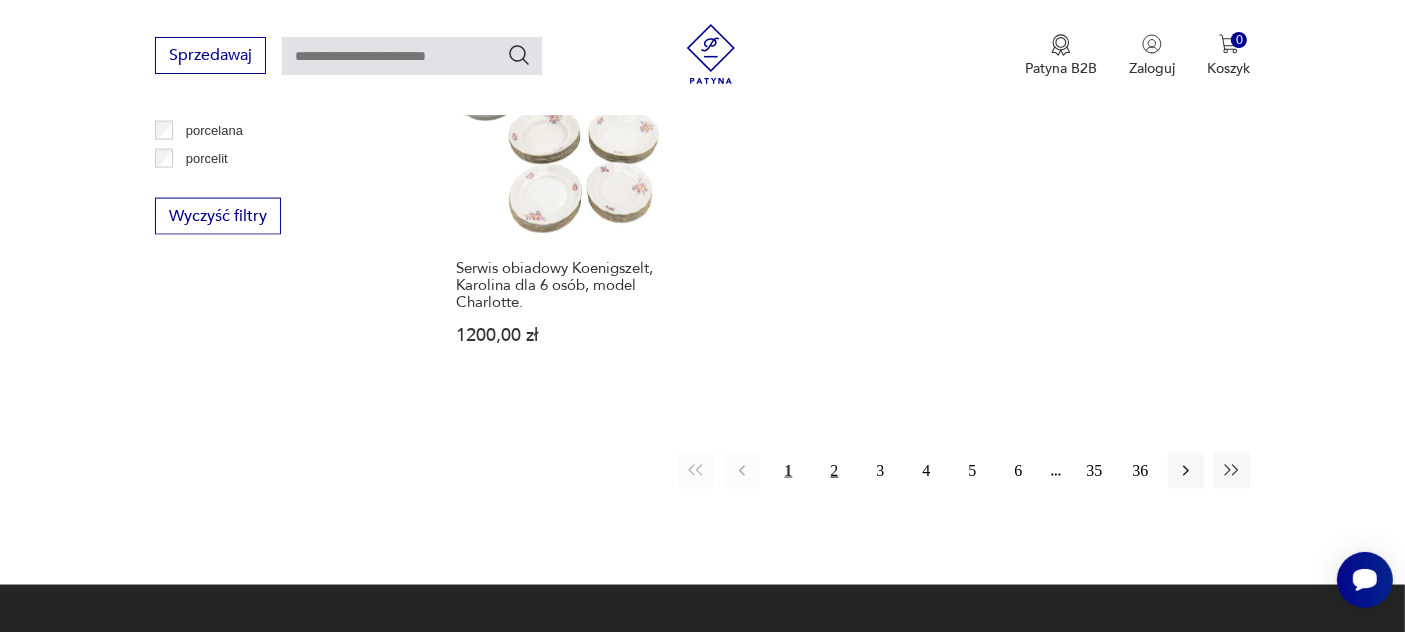click on "2" at bounding box center (834, 471) 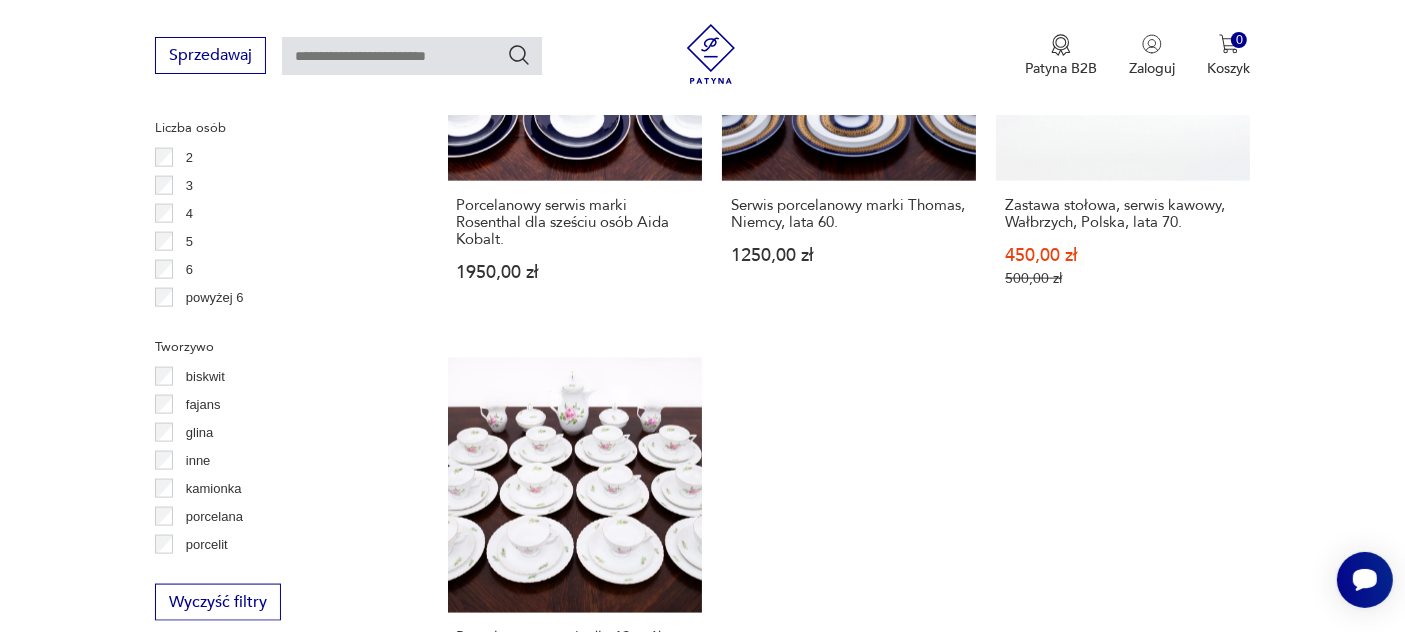 scroll, scrollTop: 2862, scrollLeft: 0, axis: vertical 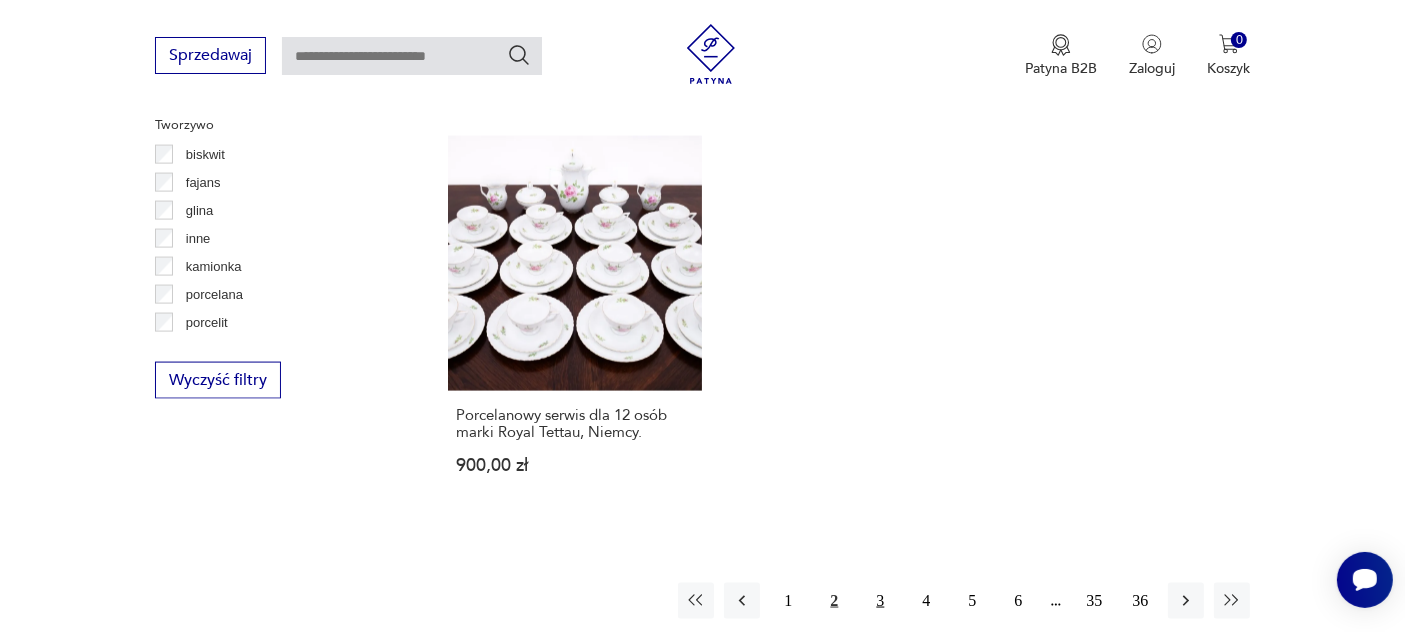 click on "3" at bounding box center (880, 601) 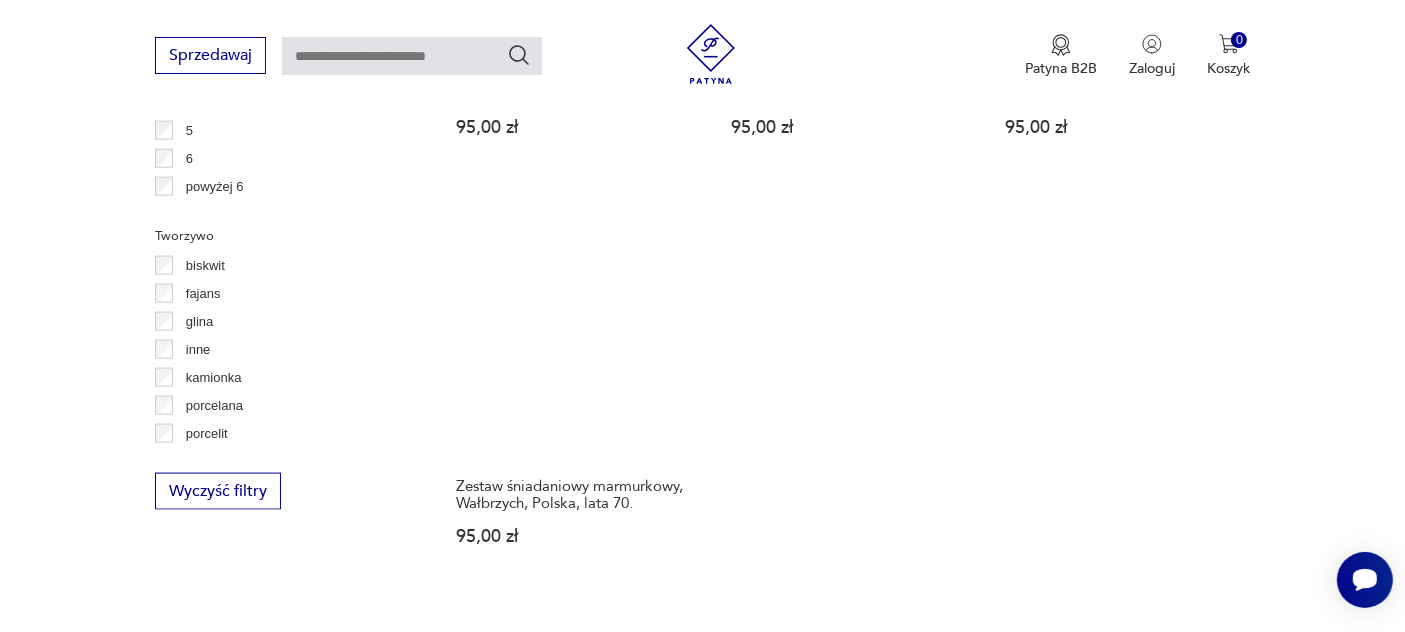 scroll, scrollTop: 2974, scrollLeft: 0, axis: vertical 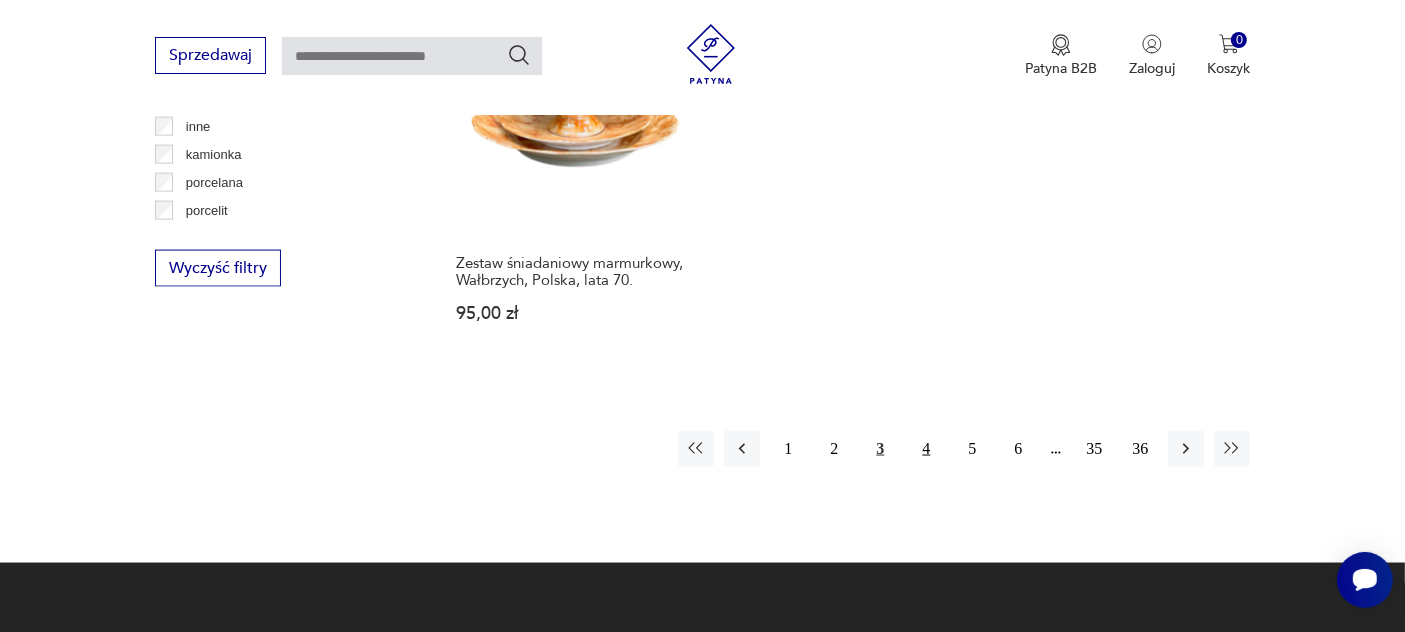 click on "4" at bounding box center (926, 449) 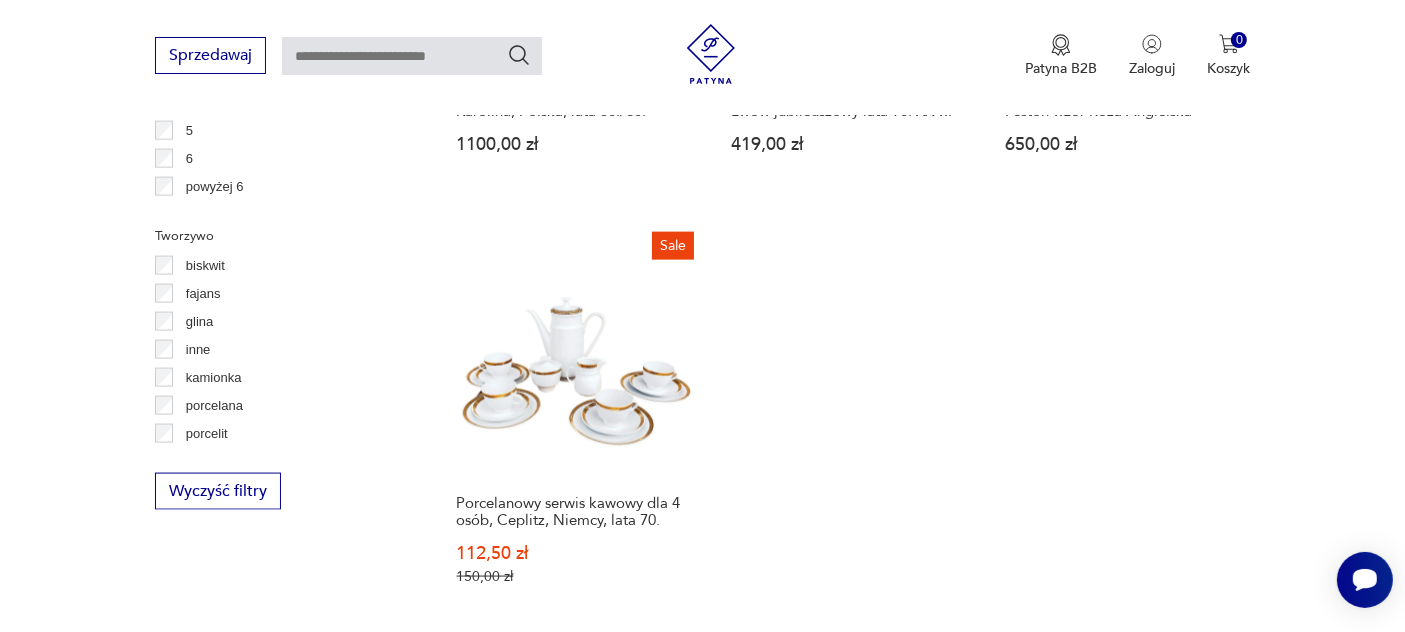 scroll, scrollTop: 2862, scrollLeft: 0, axis: vertical 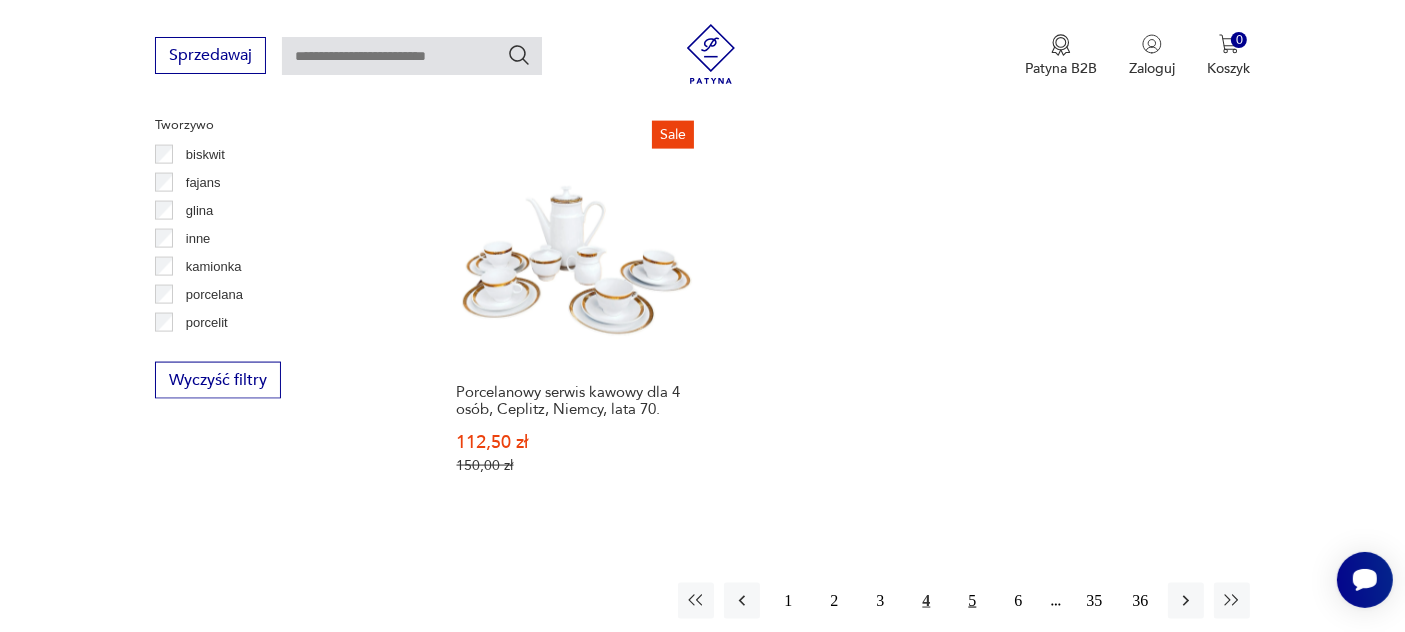 click on "5" at bounding box center [972, 601] 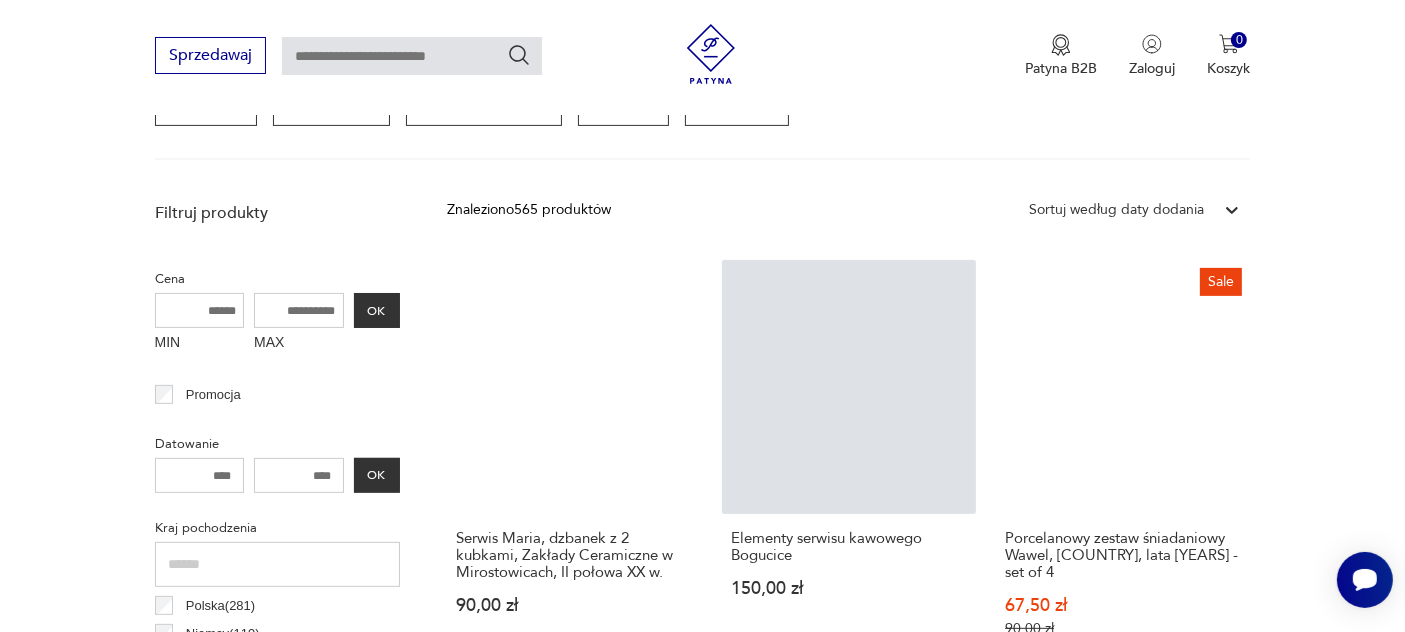 scroll, scrollTop: 751, scrollLeft: 0, axis: vertical 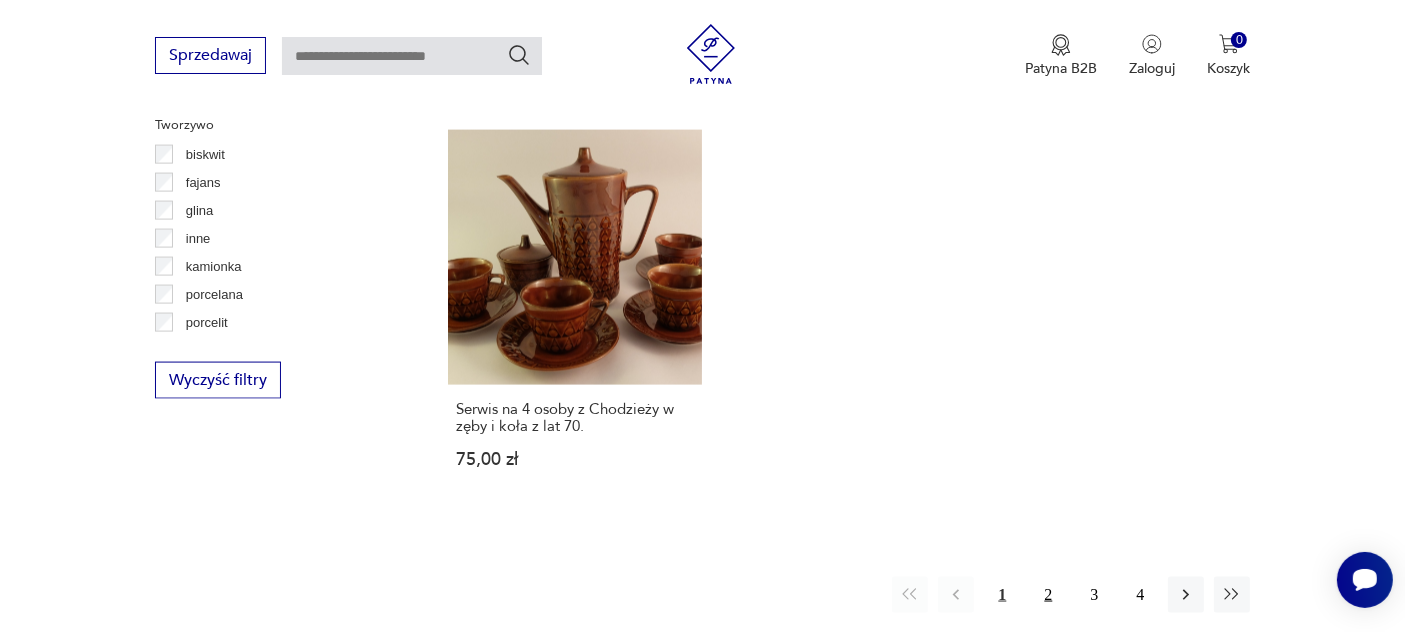 click on "2" at bounding box center [1048, 595] 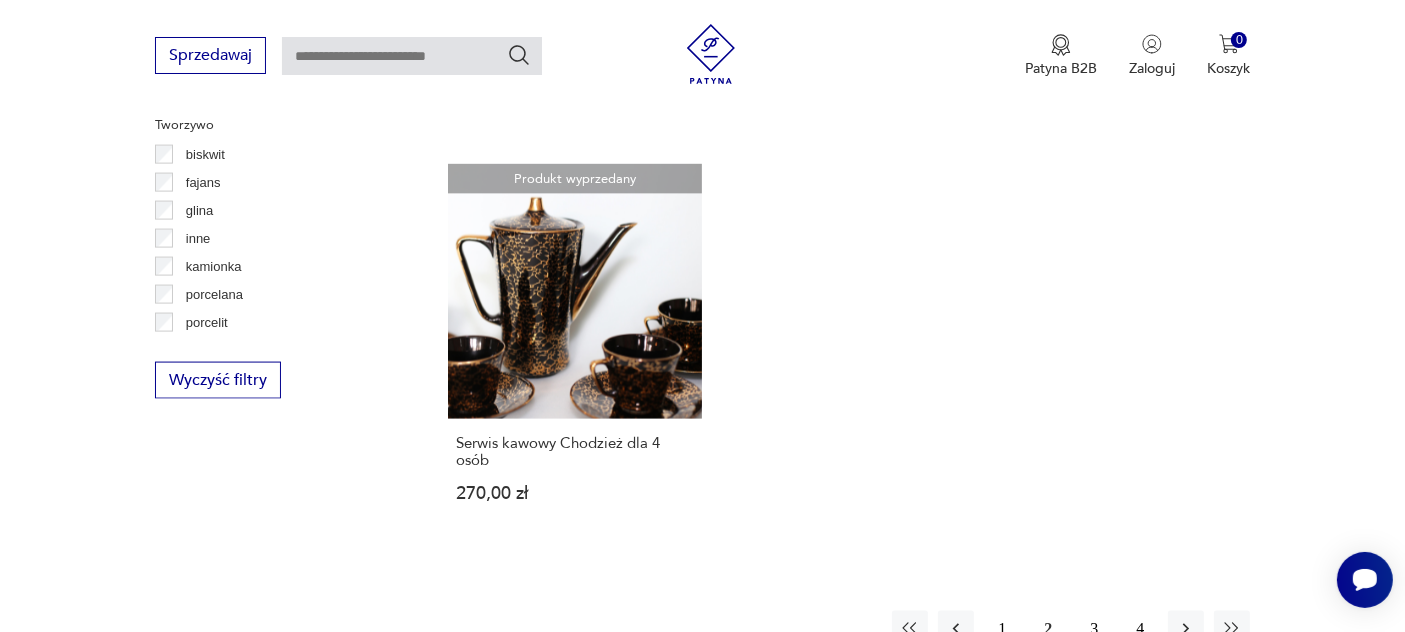 scroll, scrollTop: 2974, scrollLeft: 0, axis: vertical 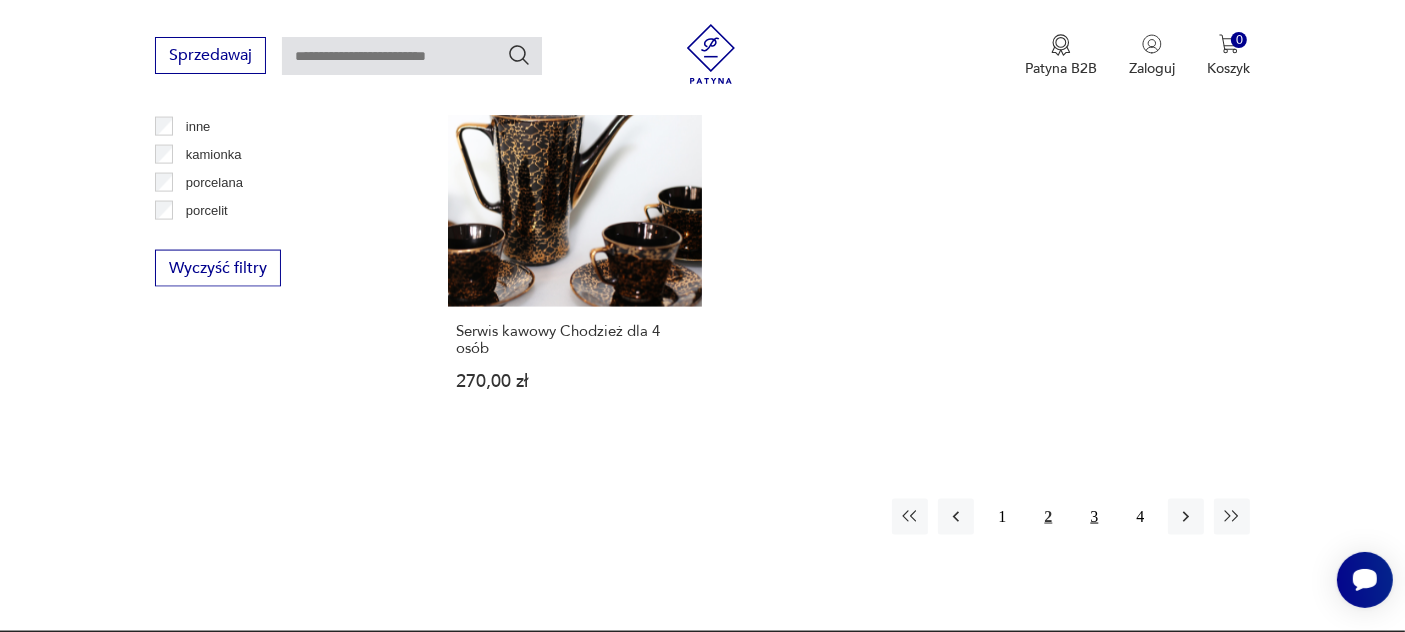 click on "3" at bounding box center (1094, 517) 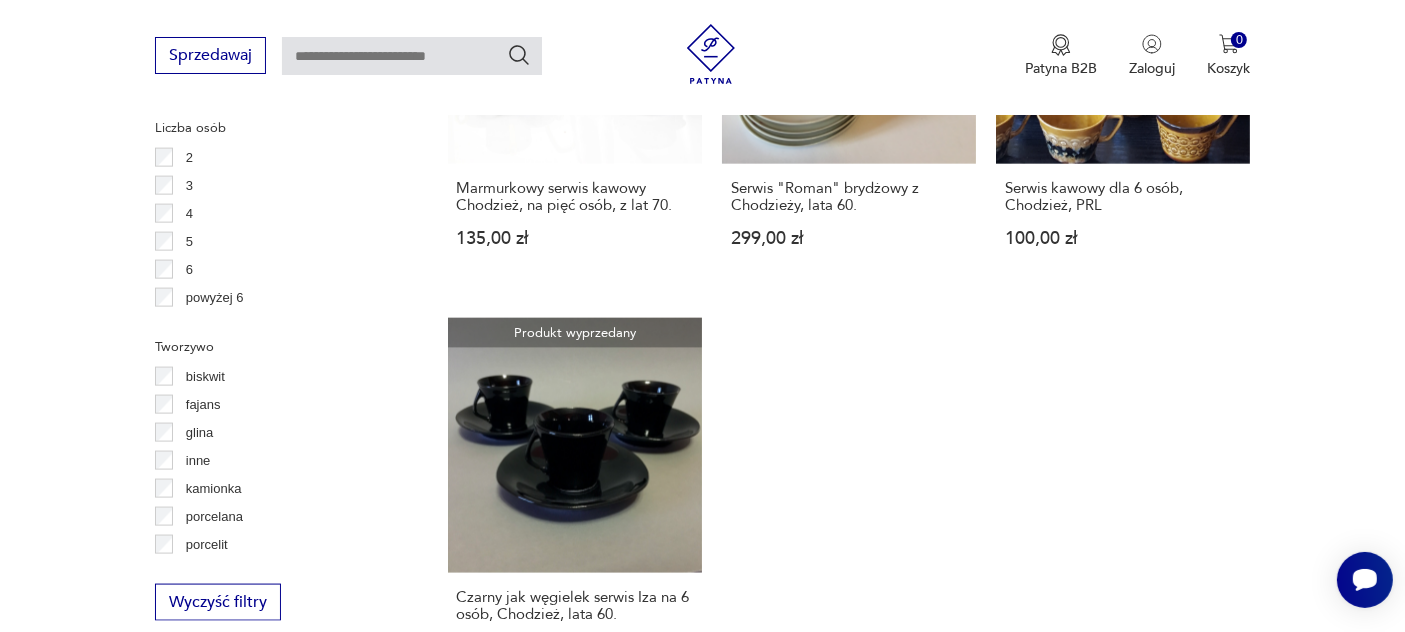 scroll, scrollTop: 2862, scrollLeft: 0, axis: vertical 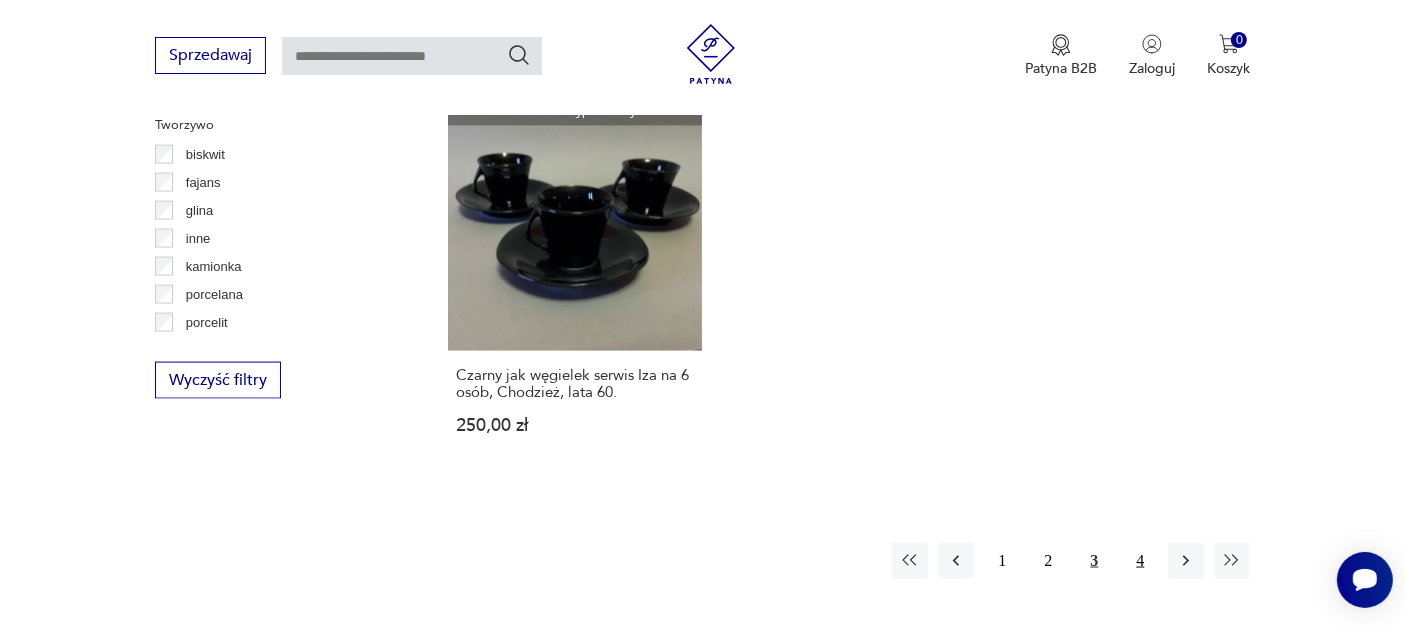 click on "4" at bounding box center (1140, 561) 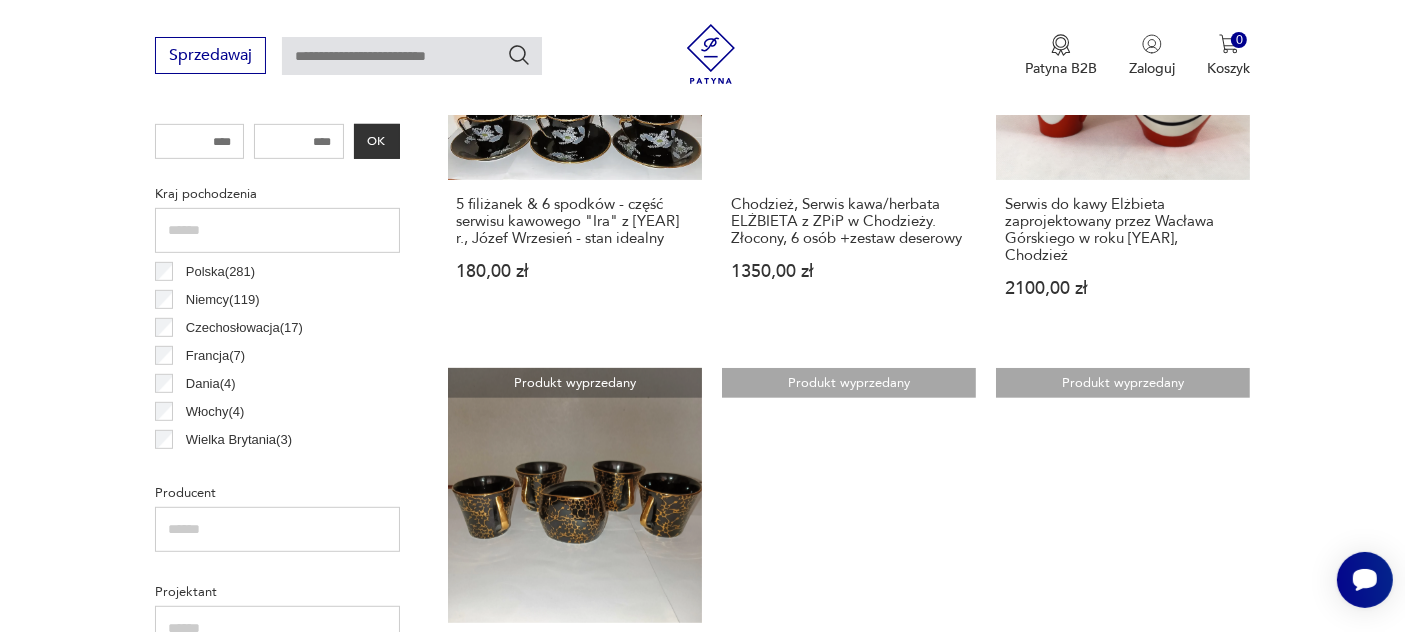 scroll, scrollTop: 862, scrollLeft: 0, axis: vertical 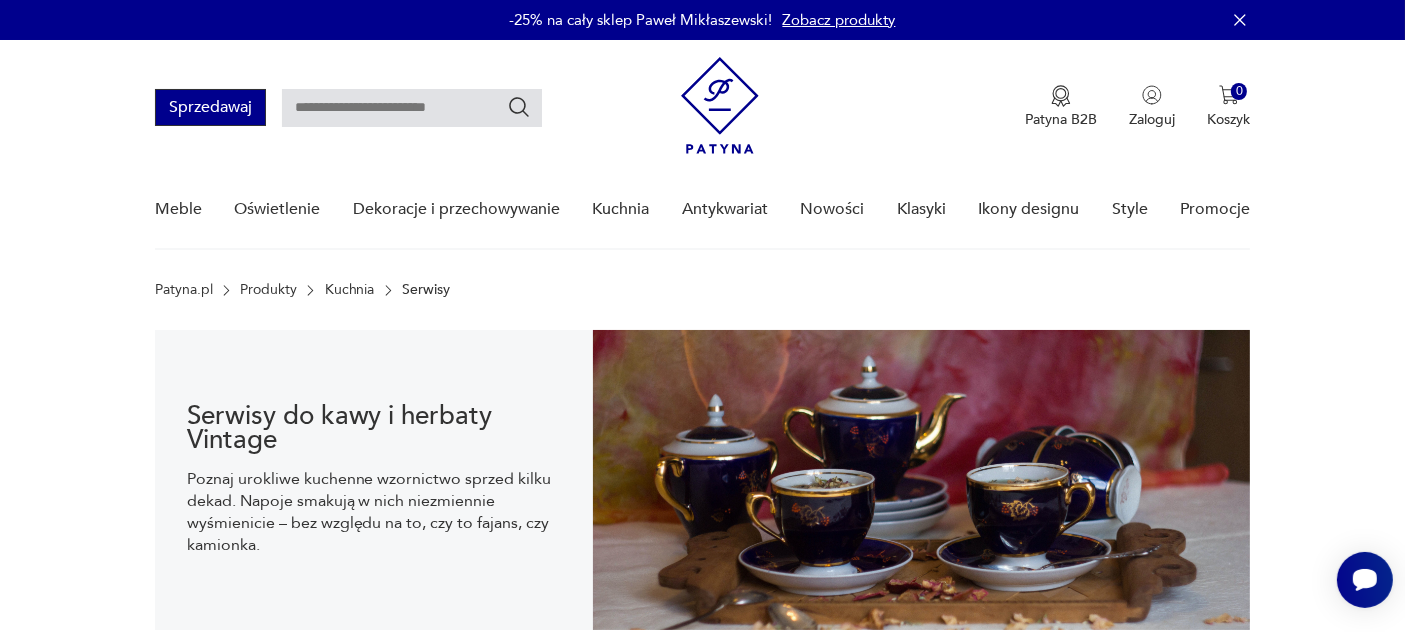 click on "Sprzedawaj" at bounding box center (210, 107) 